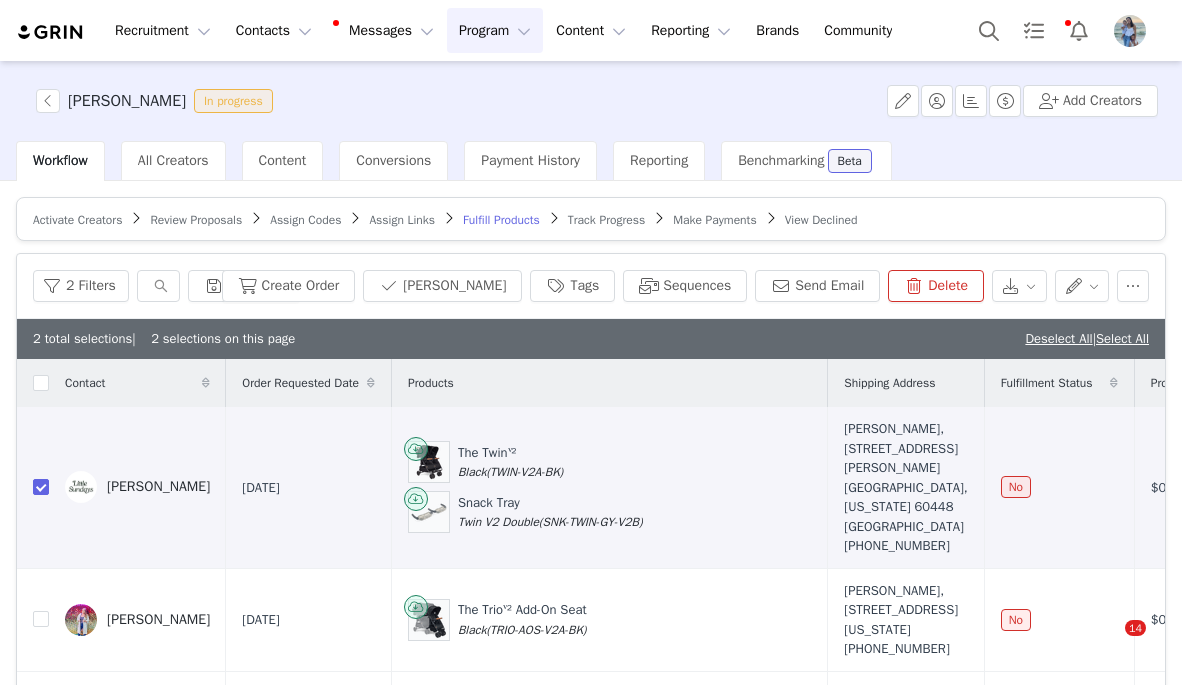 click on "Contacts Contacts" at bounding box center (274, 30) 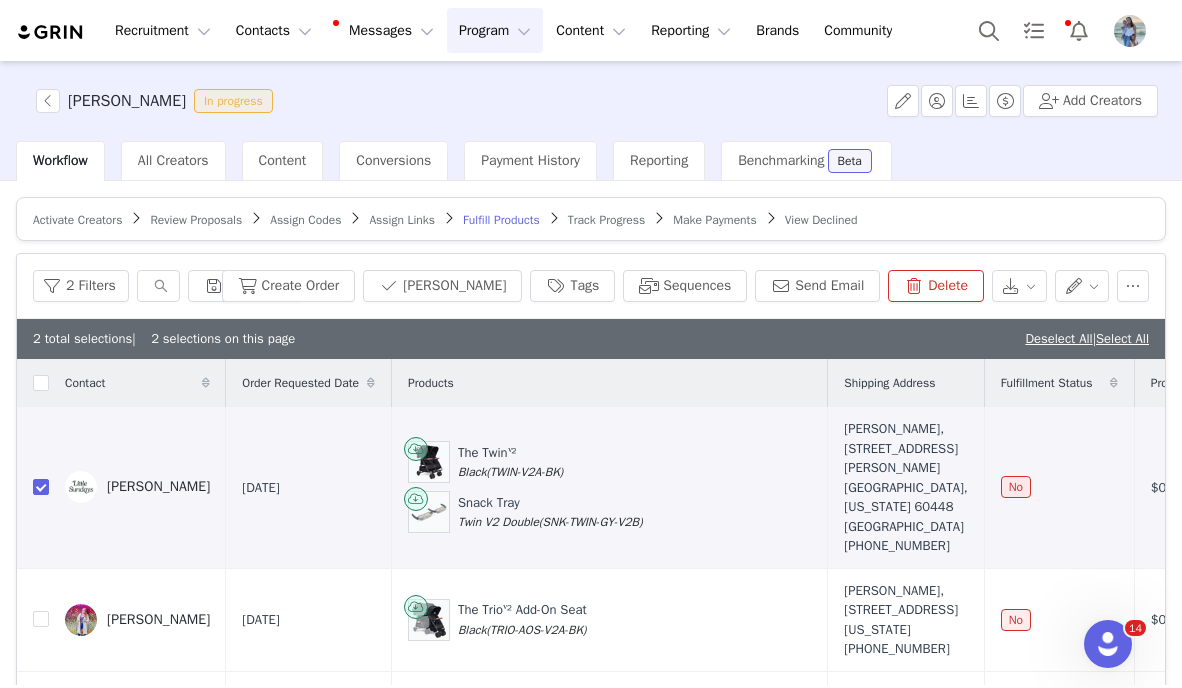 scroll, scrollTop: 0, scrollLeft: 0, axis: both 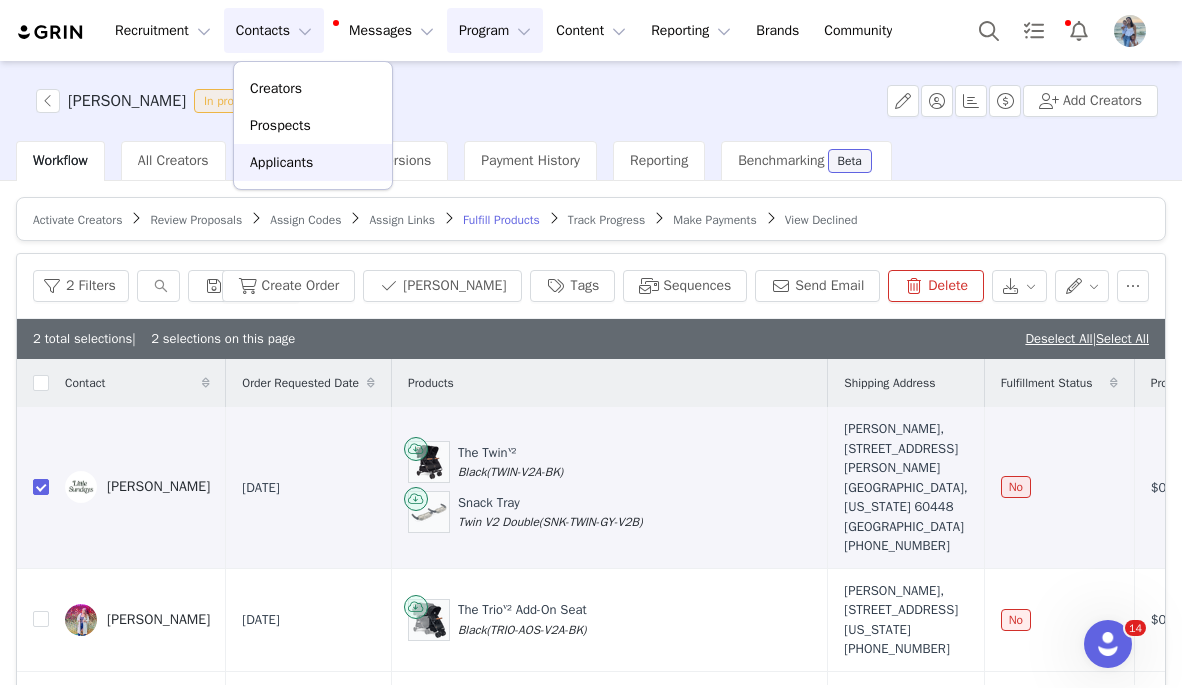 click on "Applicants" at bounding box center [281, 162] 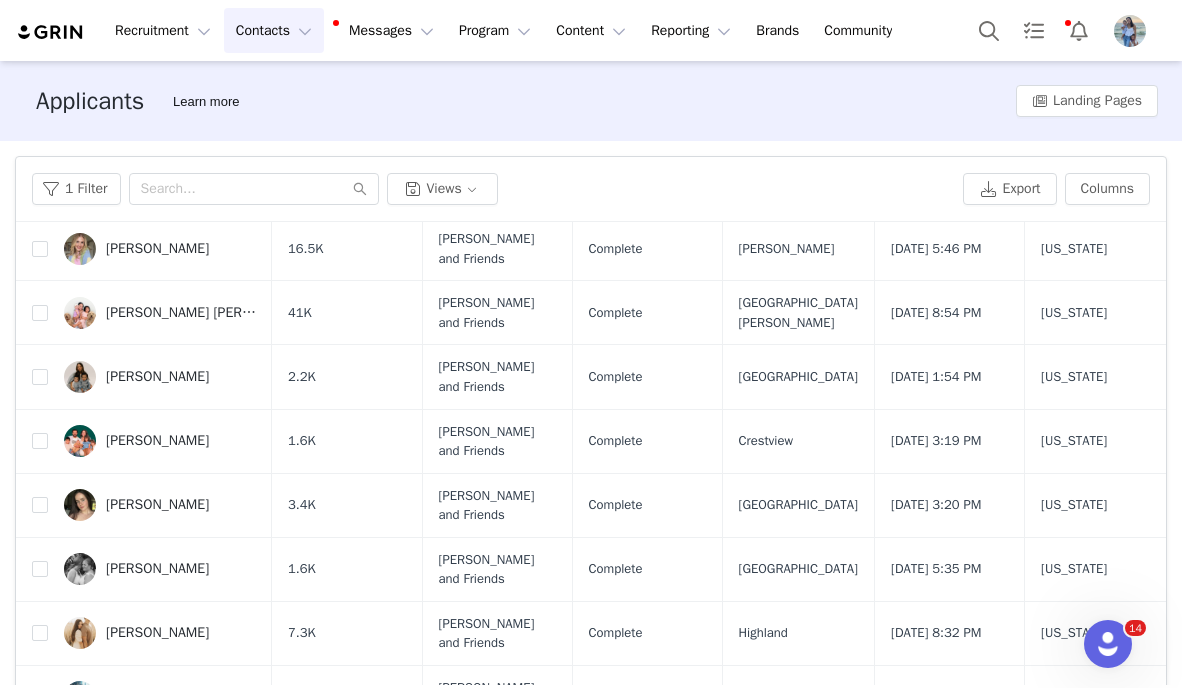 scroll, scrollTop: 1003, scrollLeft: 0, axis: vertical 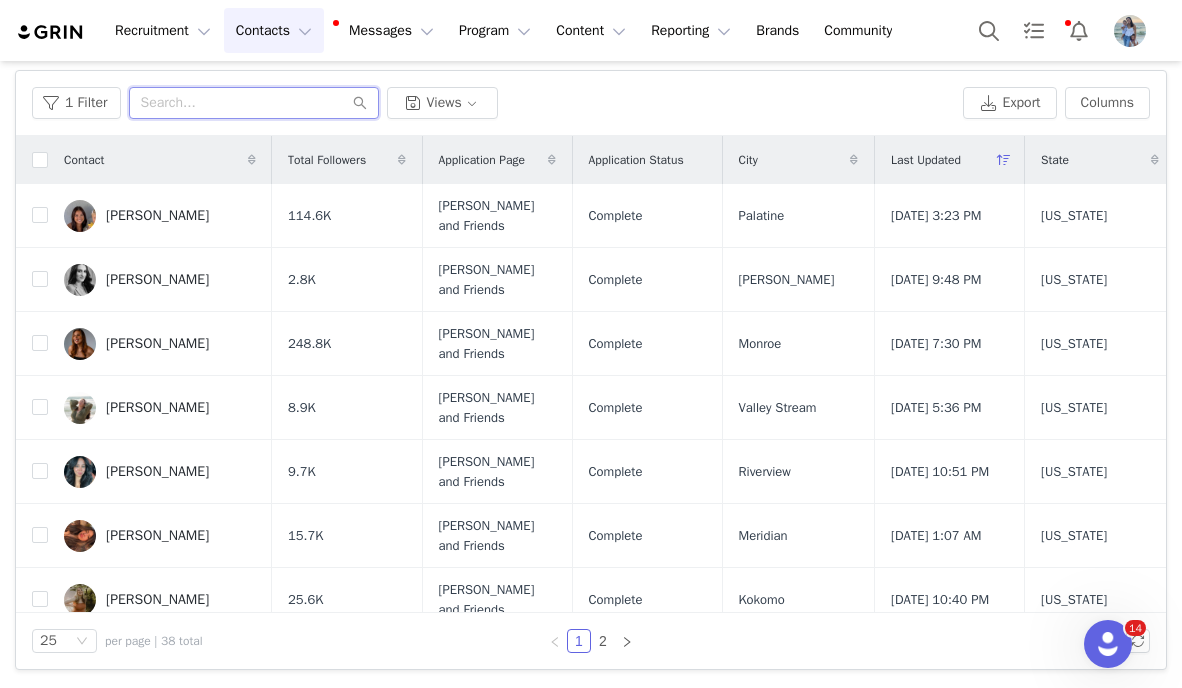 click at bounding box center [254, 103] 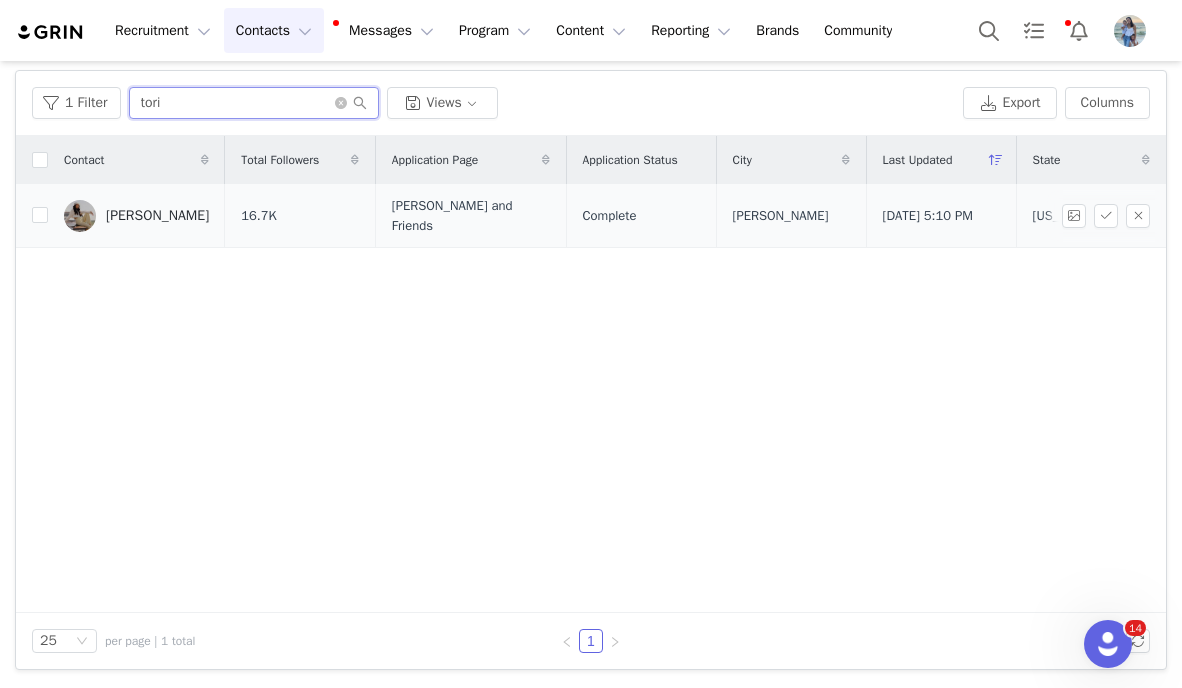 type on "tori" 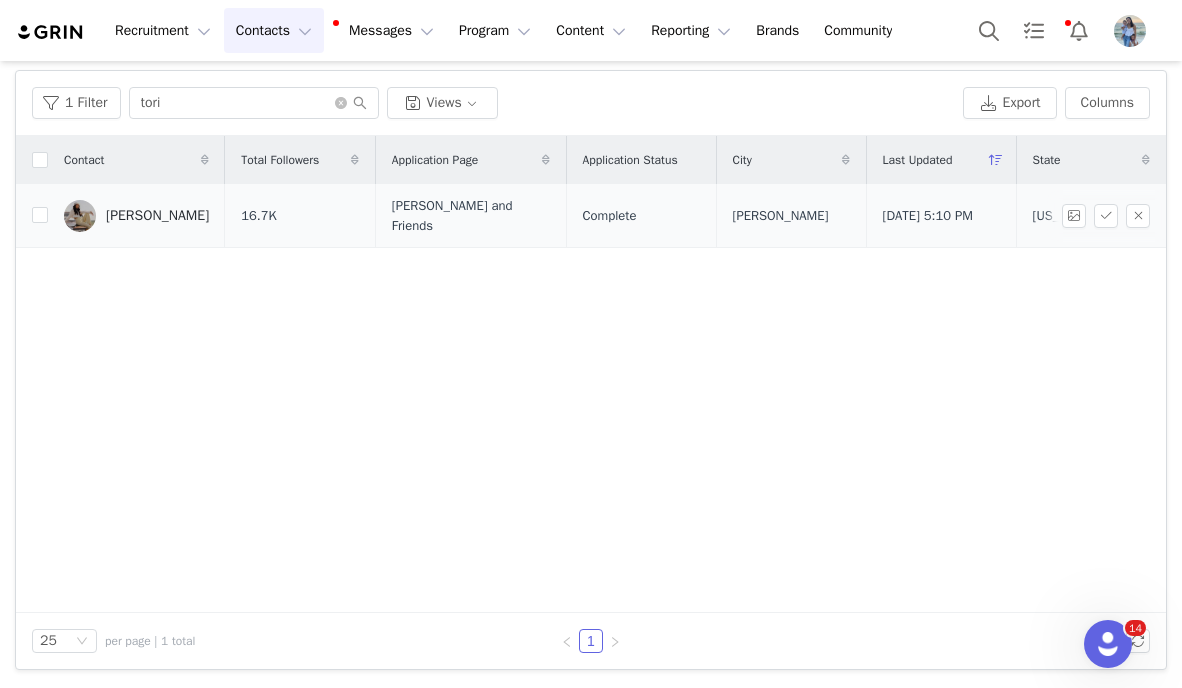 click on "[PERSON_NAME]" at bounding box center (157, 216) 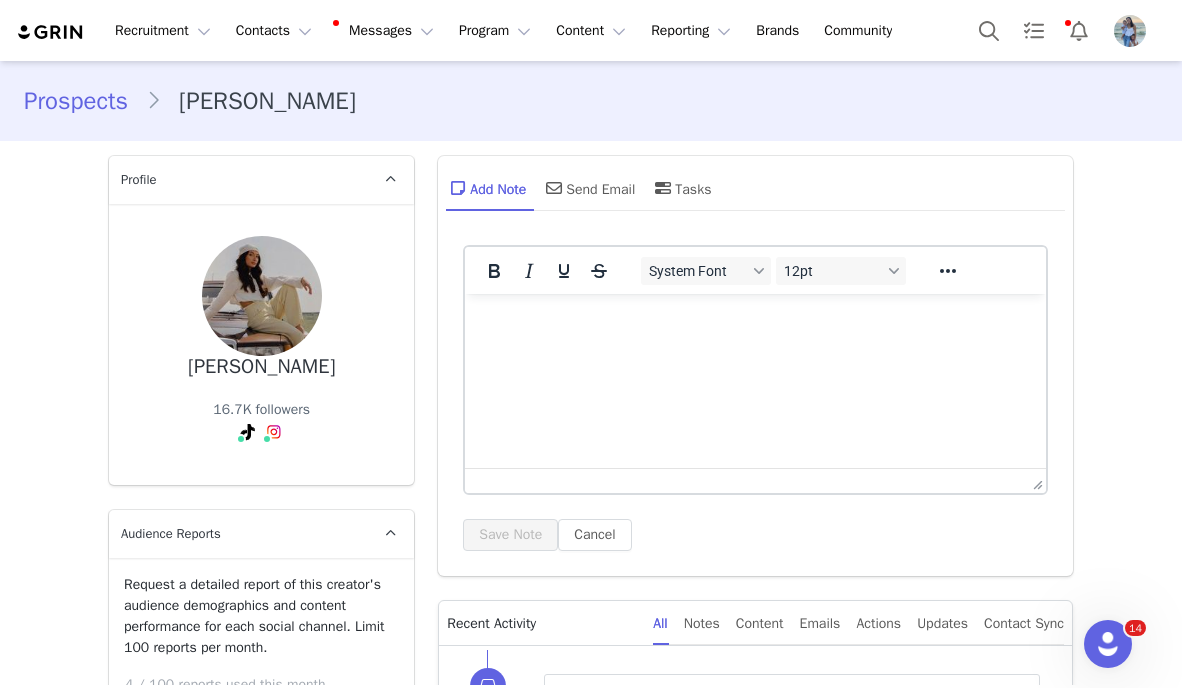 scroll, scrollTop: 359, scrollLeft: 0, axis: vertical 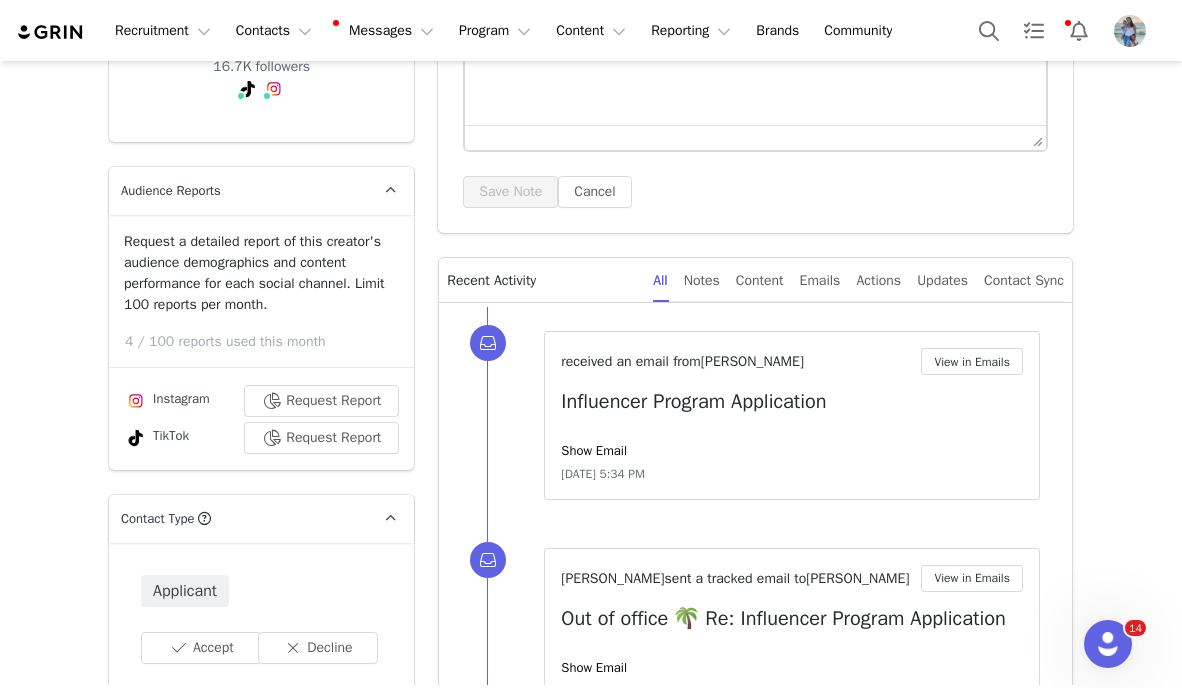 click on "Jul 7, 2025, 5:34 PM" at bounding box center [602, 474] 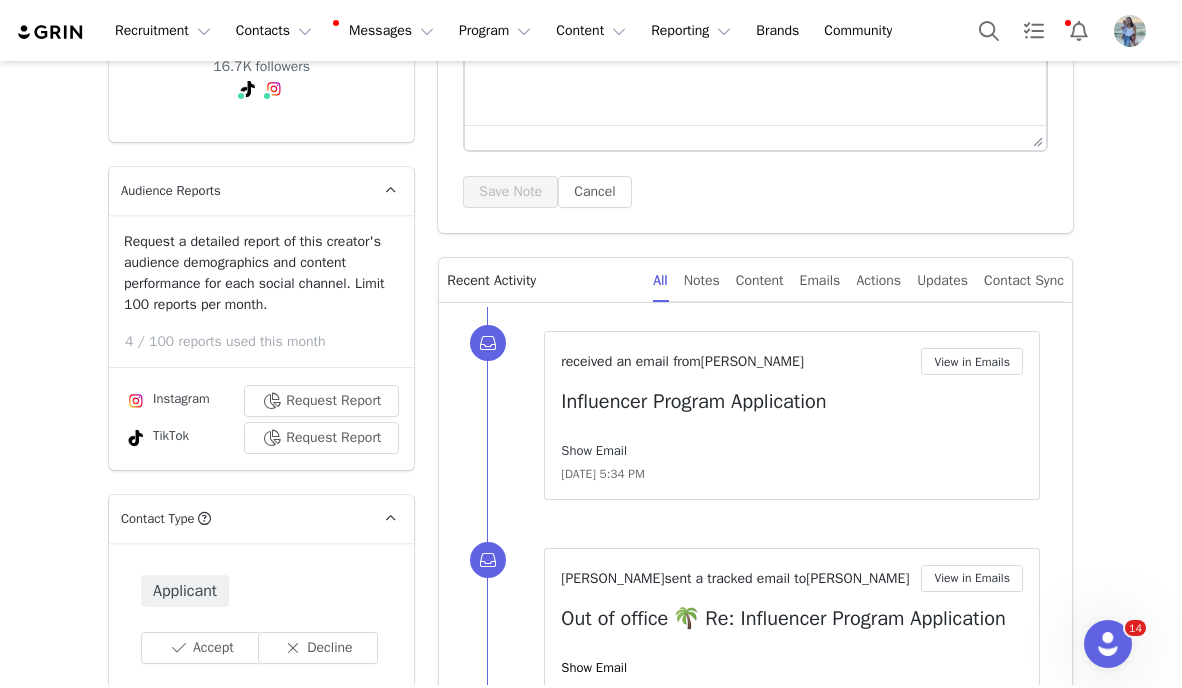 click on "Show Email" at bounding box center (594, 450) 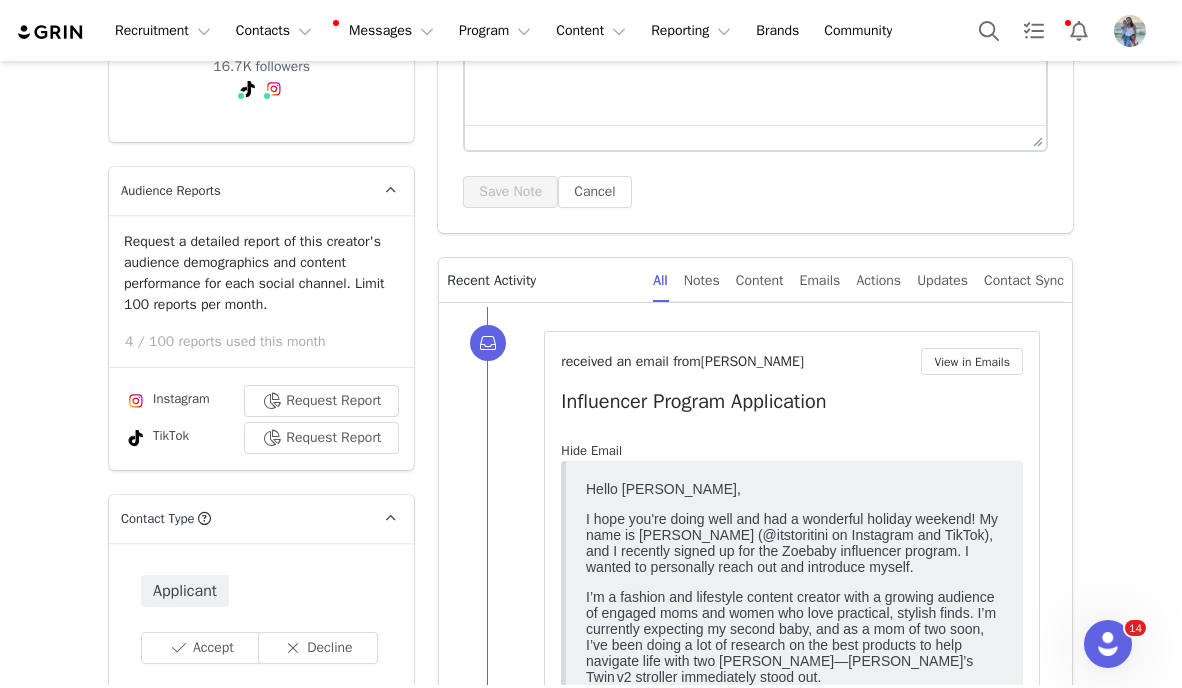 scroll, scrollTop: 0, scrollLeft: 0, axis: both 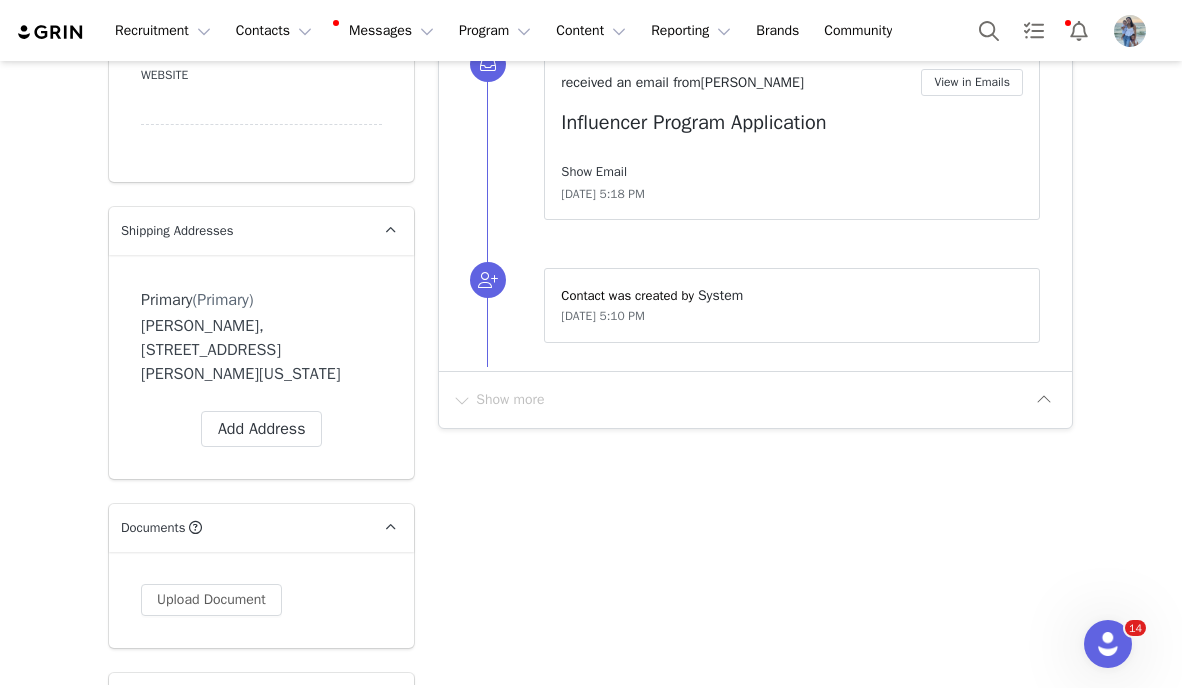 click on "Show Email" at bounding box center [594, 171] 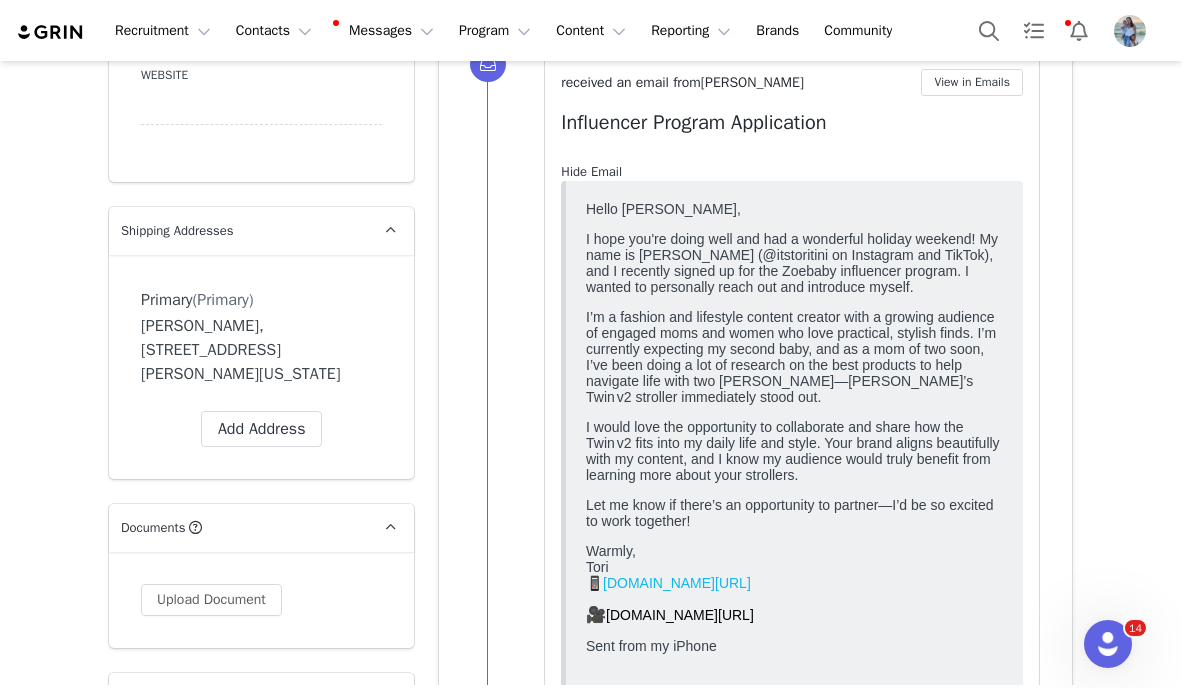 scroll, scrollTop: 0, scrollLeft: 0, axis: both 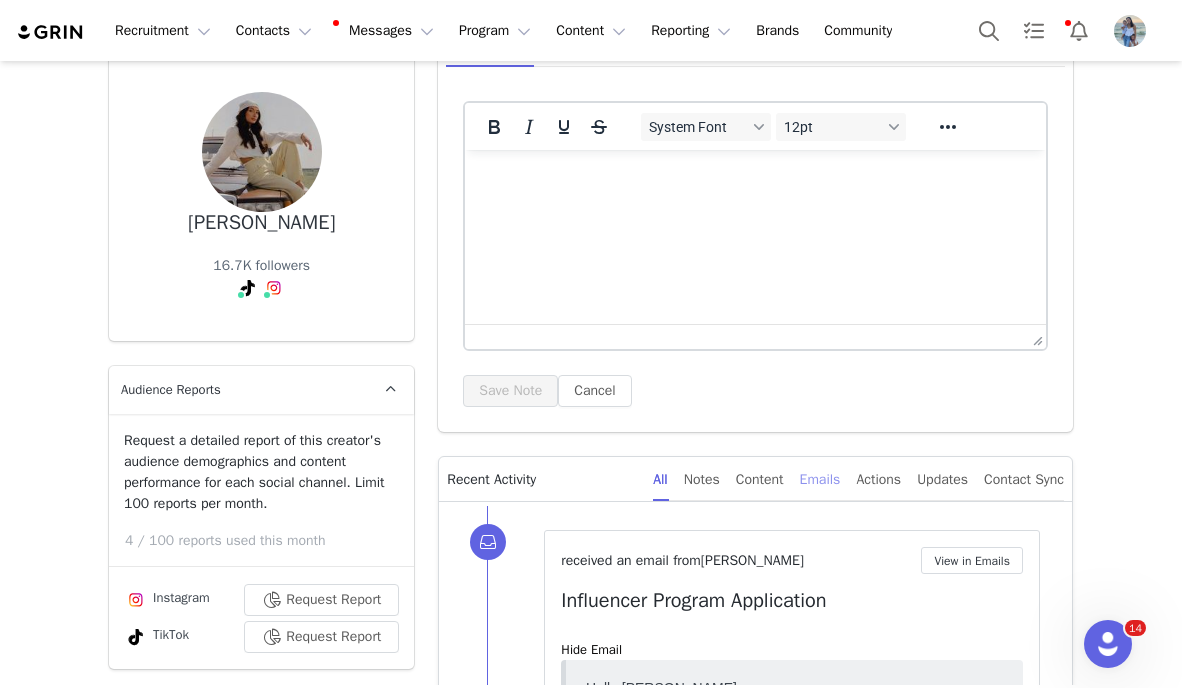 click on "Emails" at bounding box center [820, 479] 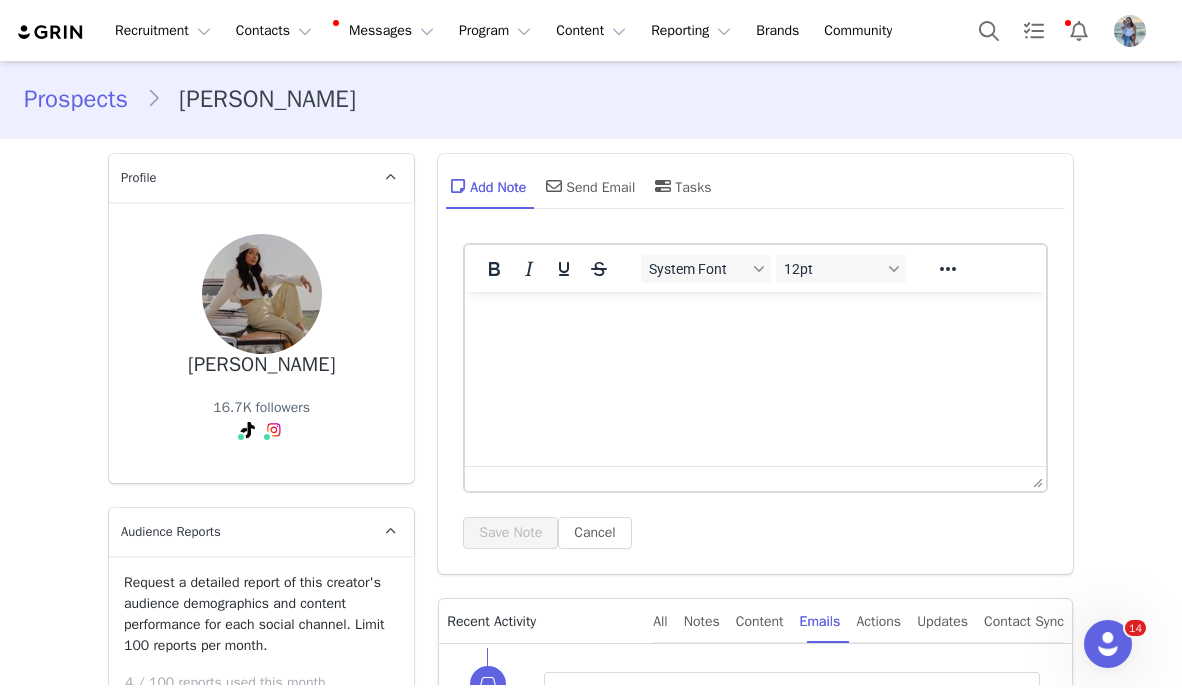 scroll, scrollTop: 0, scrollLeft: 0, axis: both 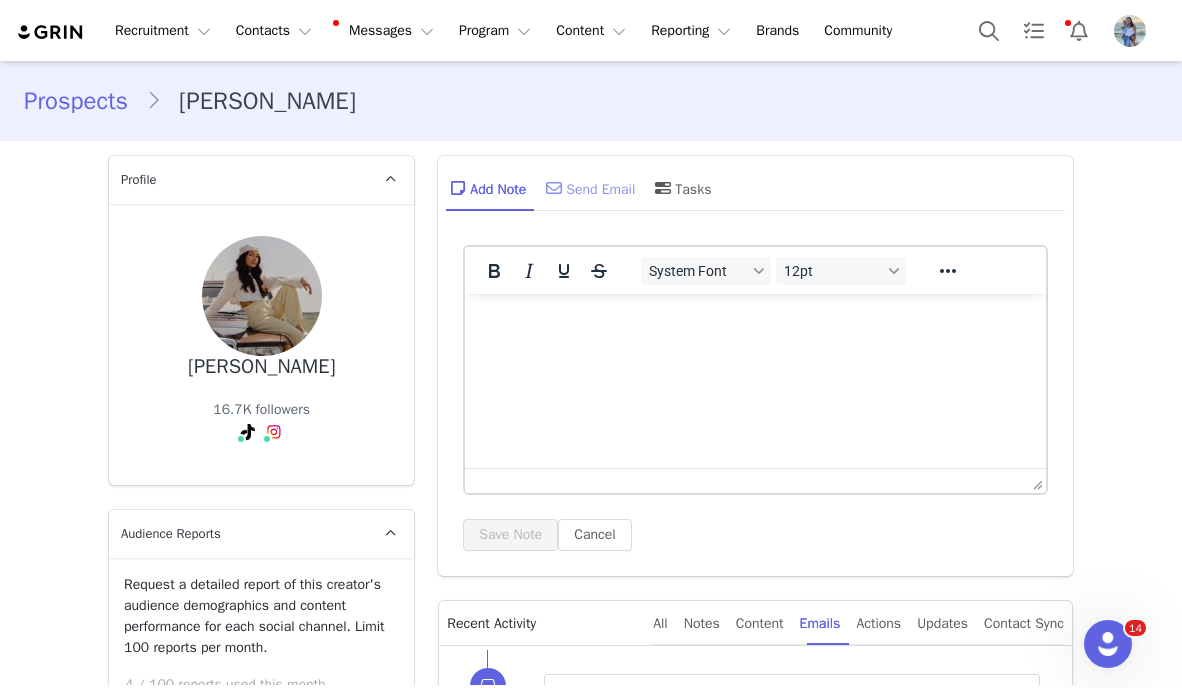 click at bounding box center (554, 188) 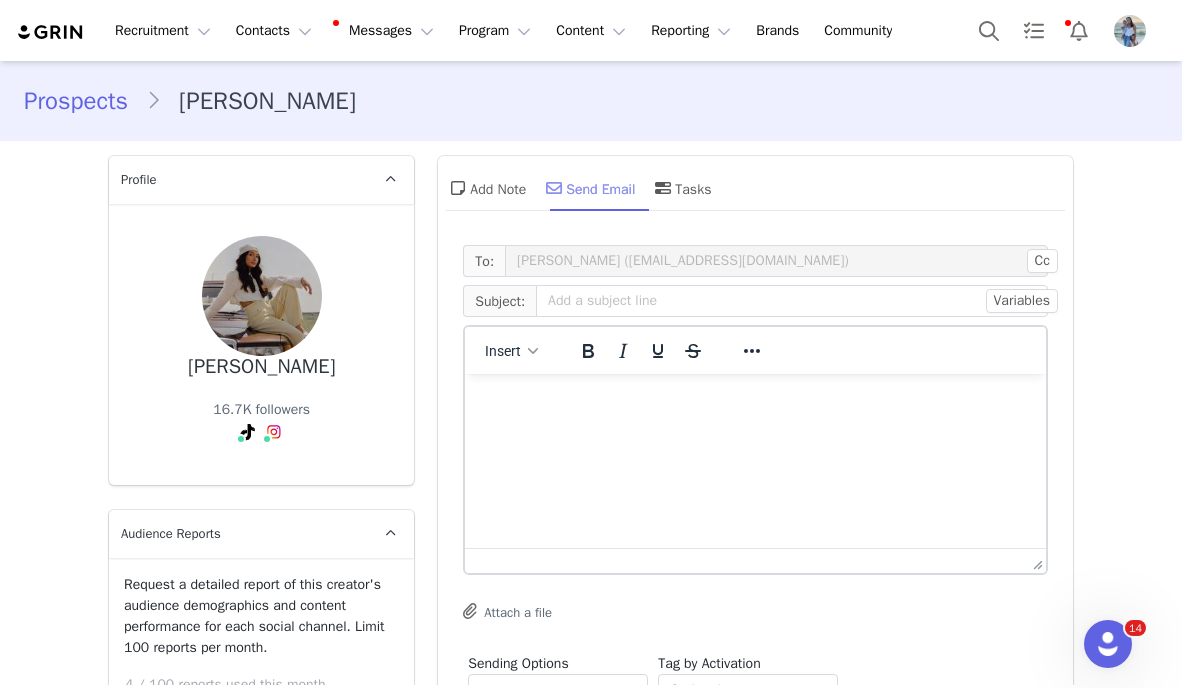 scroll, scrollTop: 0, scrollLeft: 0, axis: both 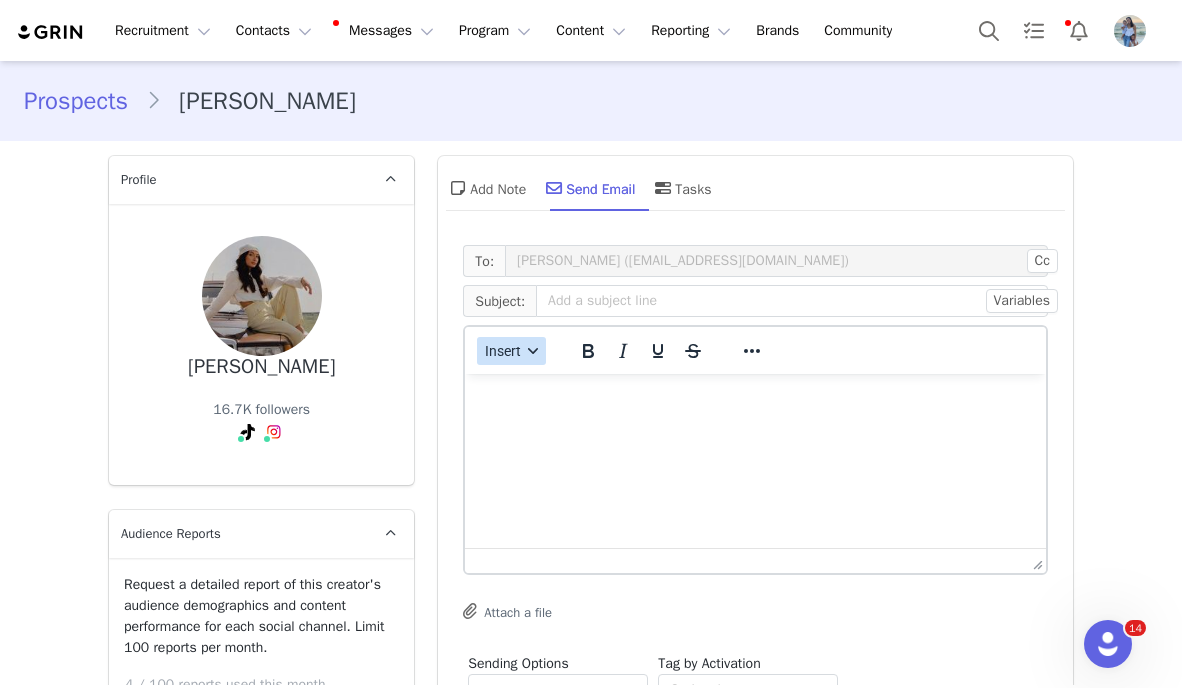 click on "Insert" at bounding box center (504, 351) 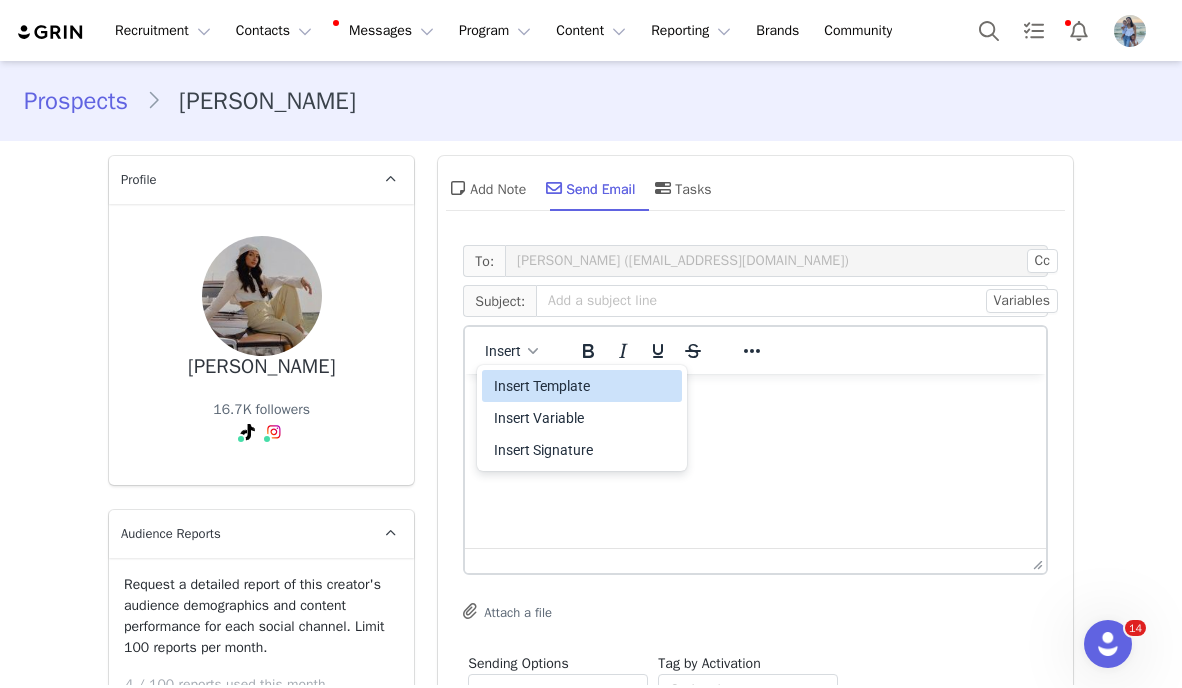 click on "Insert Template" at bounding box center [584, 386] 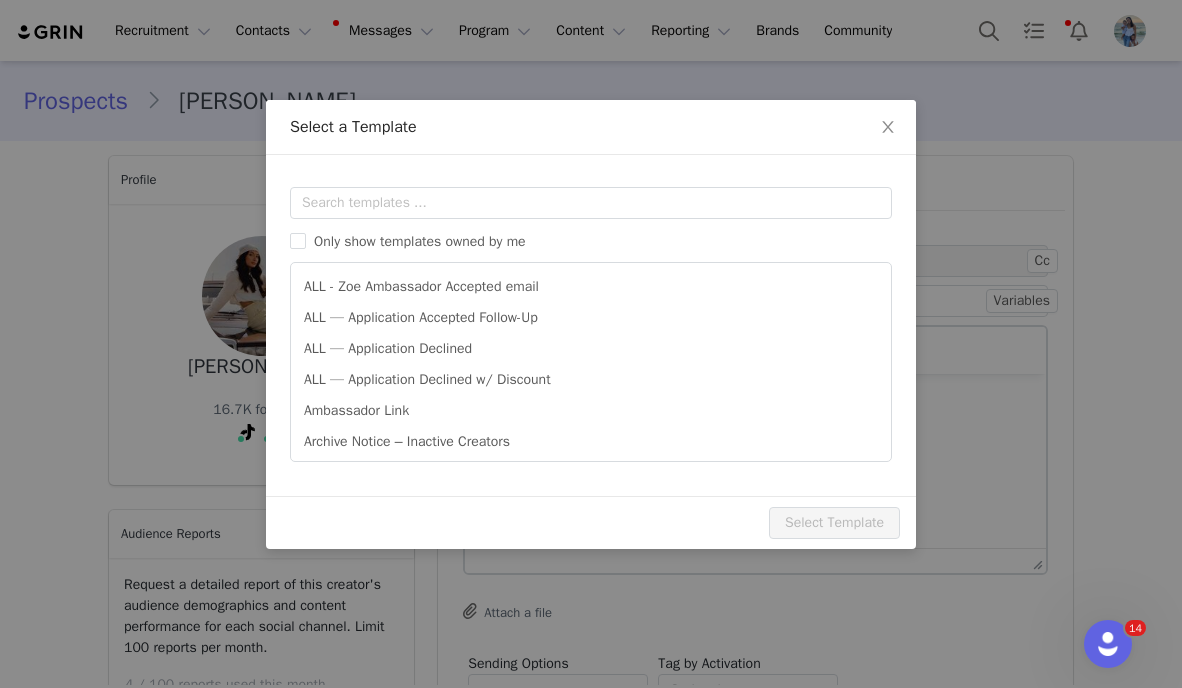 scroll, scrollTop: 0, scrollLeft: 0, axis: both 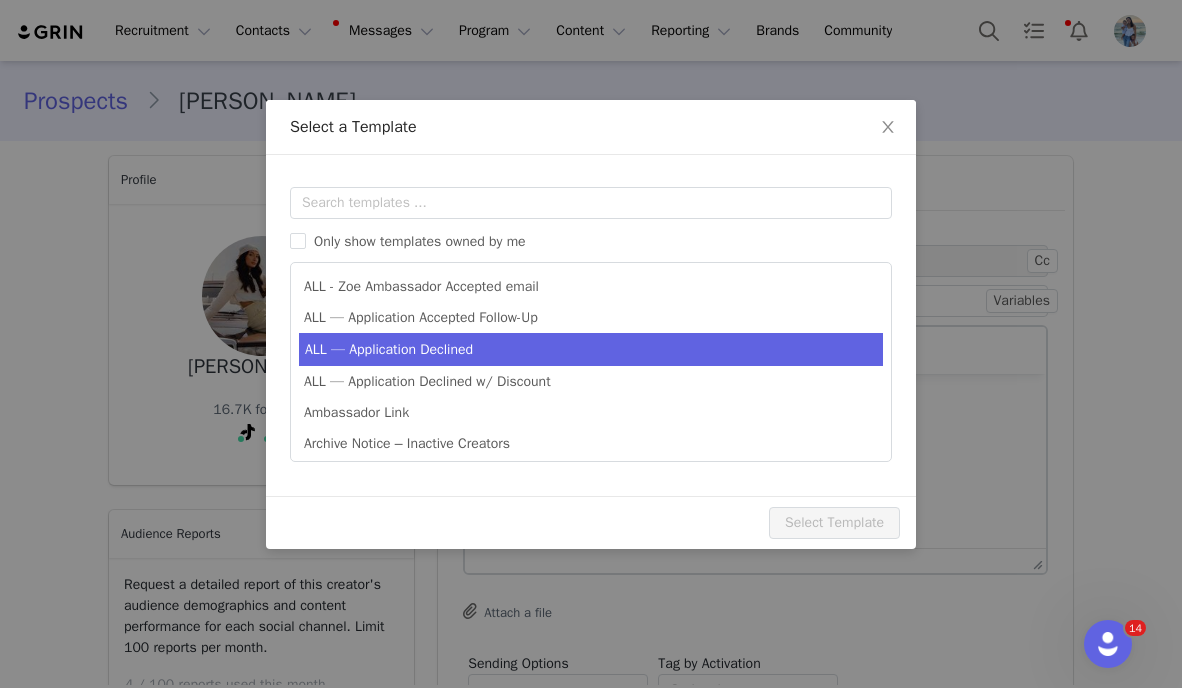 click on "ALL — Application Declined" at bounding box center (591, 349) 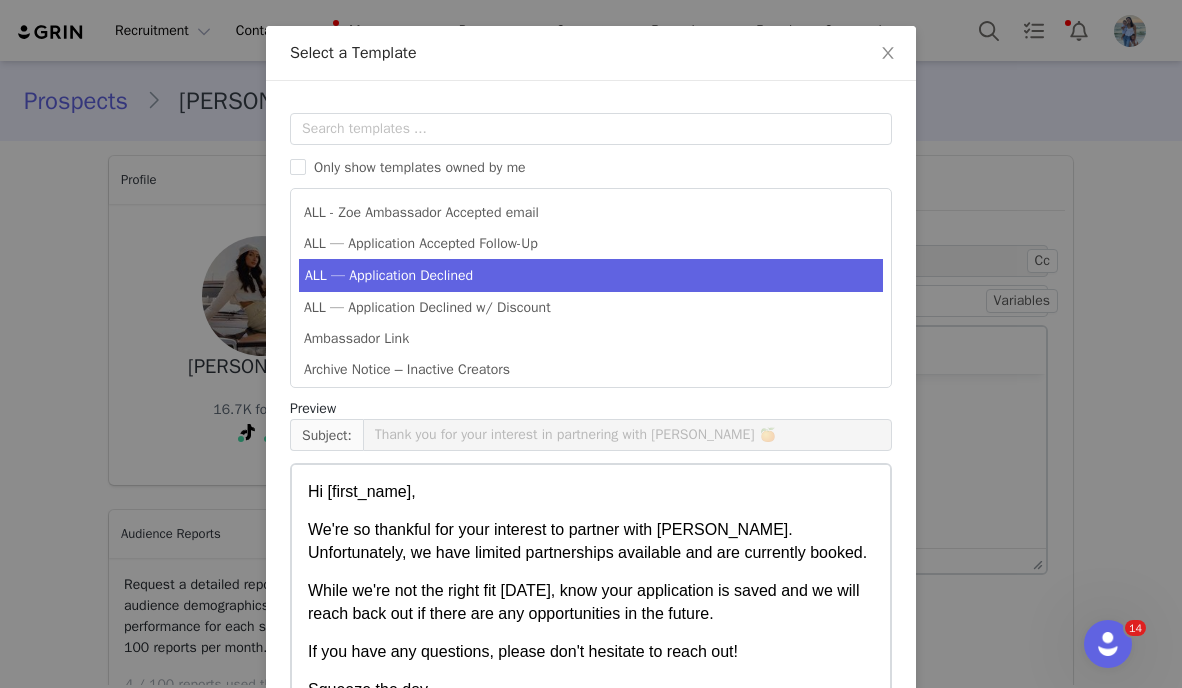 scroll, scrollTop: 200, scrollLeft: 0, axis: vertical 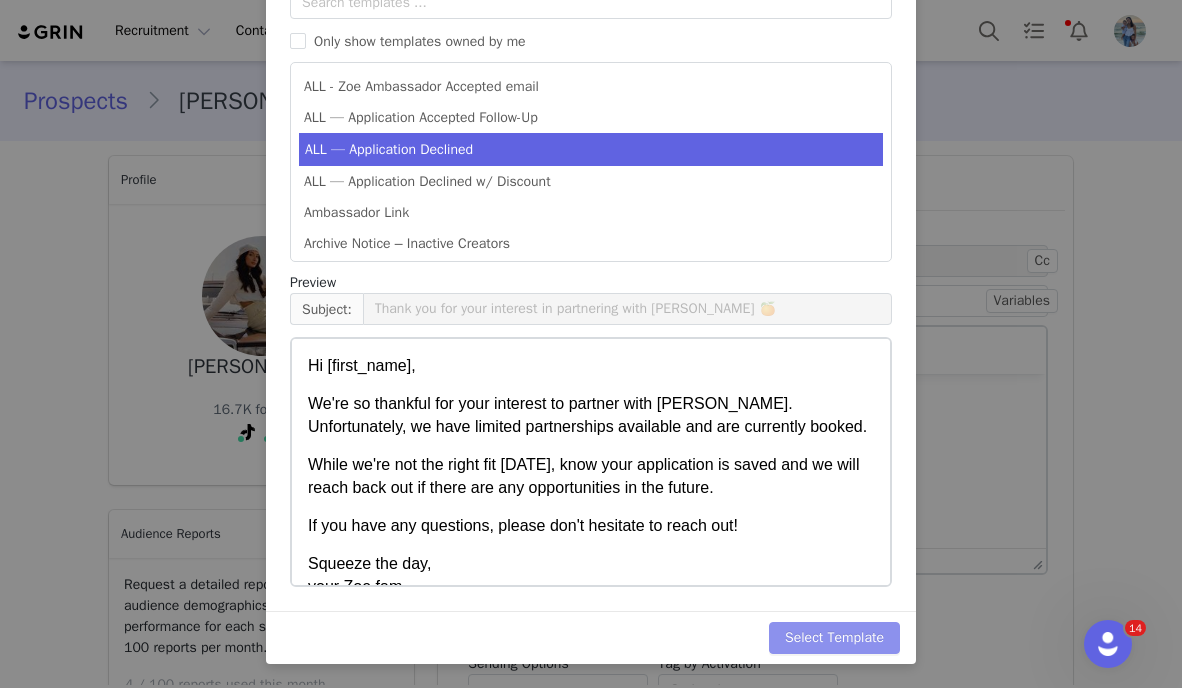 click on "Select Template" at bounding box center (834, 638) 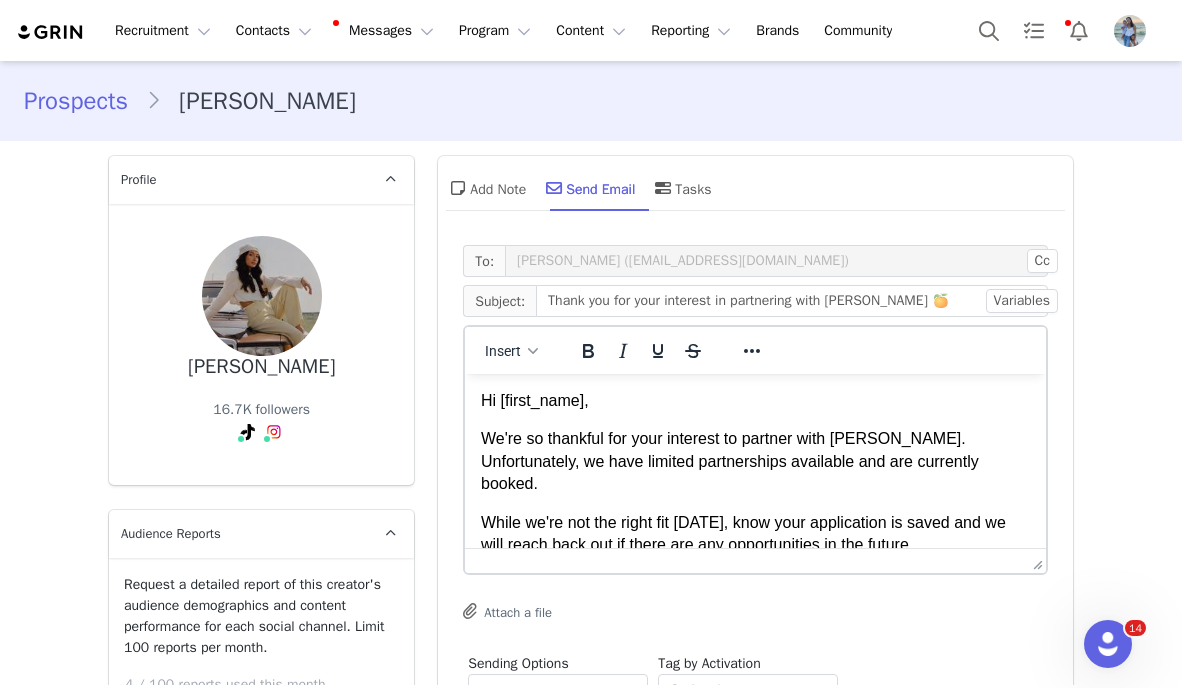 scroll, scrollTop: 0, scrollLeft: 0, axis: both 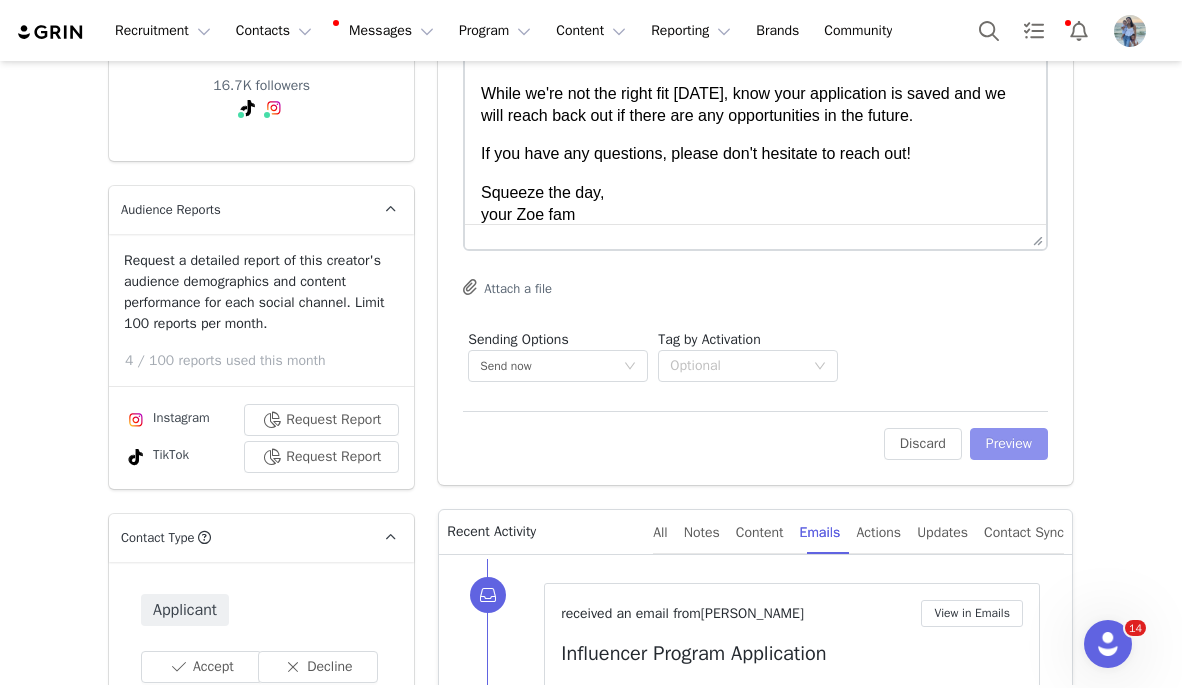 click on "Preview" at bounding box center (1009, 444) 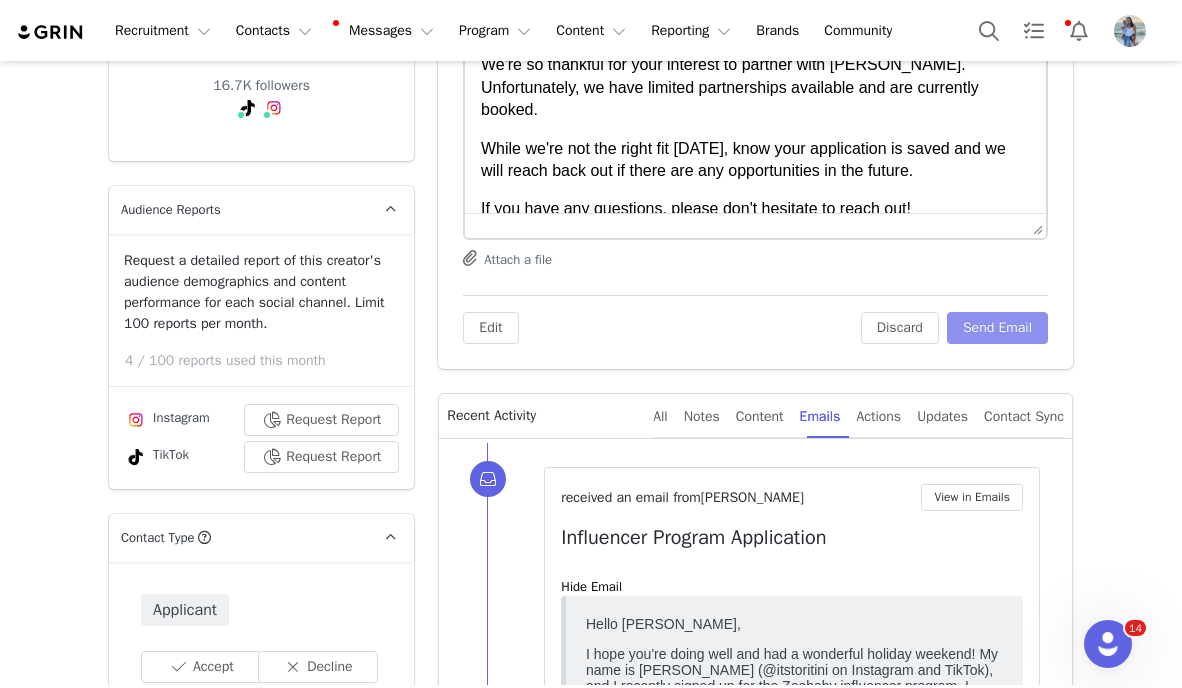 scroll, scrollTop: 0, scrollLeft: 0, axis: both 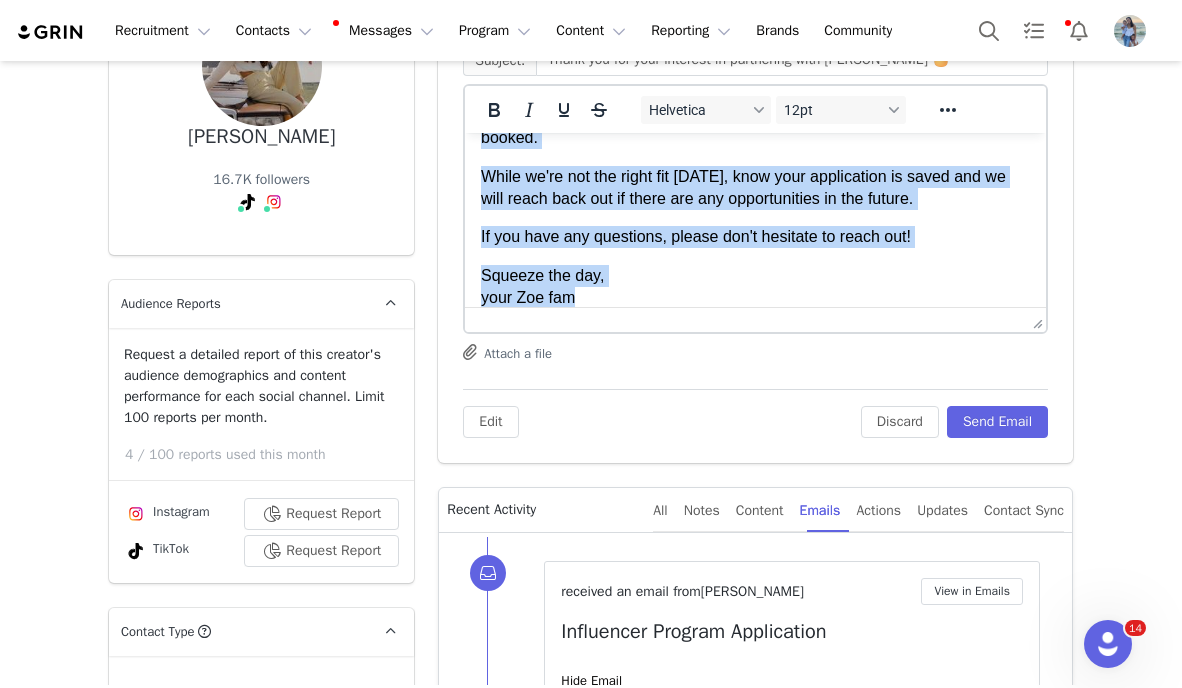 drag, startPoint x: 482, startPoint y: 156, endPoint x: 888, endPoint y: 370, distance: 458.94662 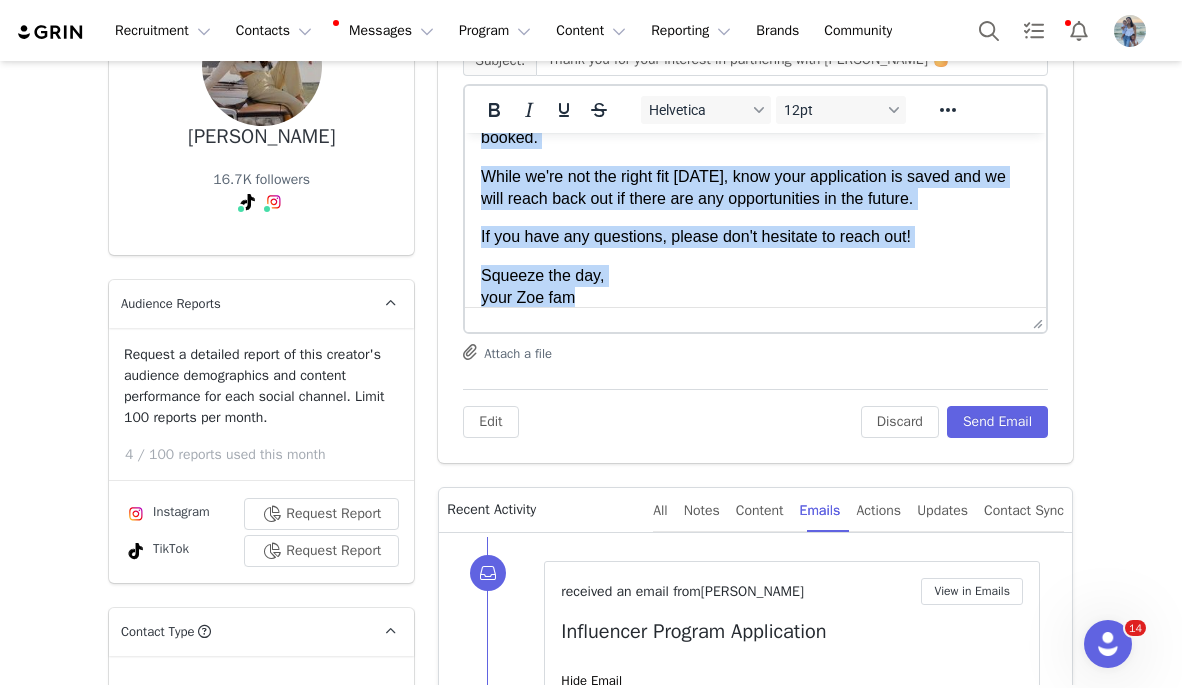 click on "Hi Tori,  We're so thankful for your interest to partner with Zoe. Unfortunately, we have limited partnerships available and are currently booked.  While we're not the right fit today, know your application is saved and we will reach back out if there are any opportunities in the future.  If you have any questions, please don't hesitate to reach out! Squeeze the day, your Zoe fam" at bounding box center (755, 177) 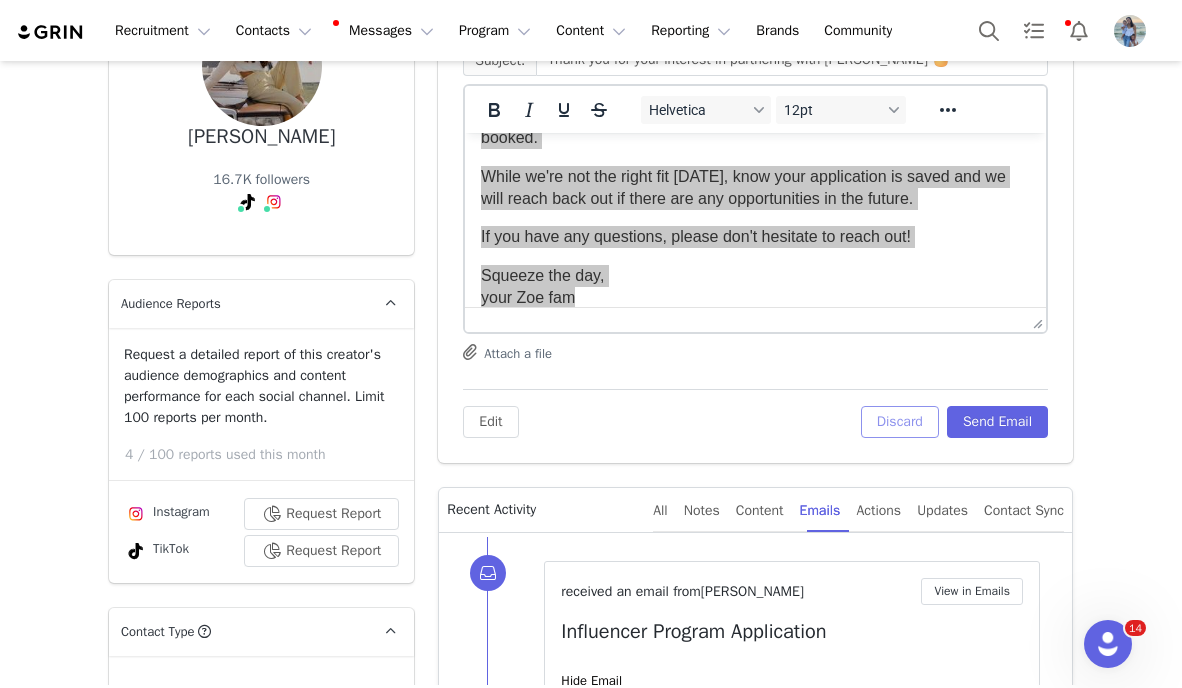 click on "Discard" at bounding box center [900, 422] 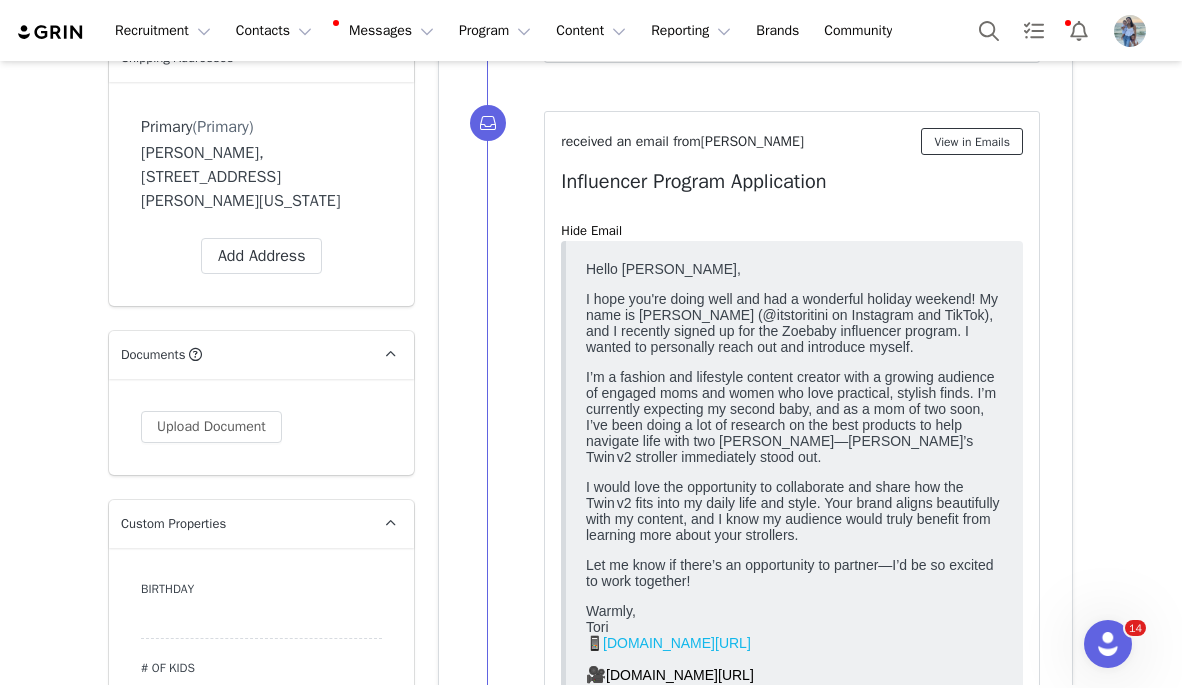 click on "View in Emails" at bounding box center [972, 141] 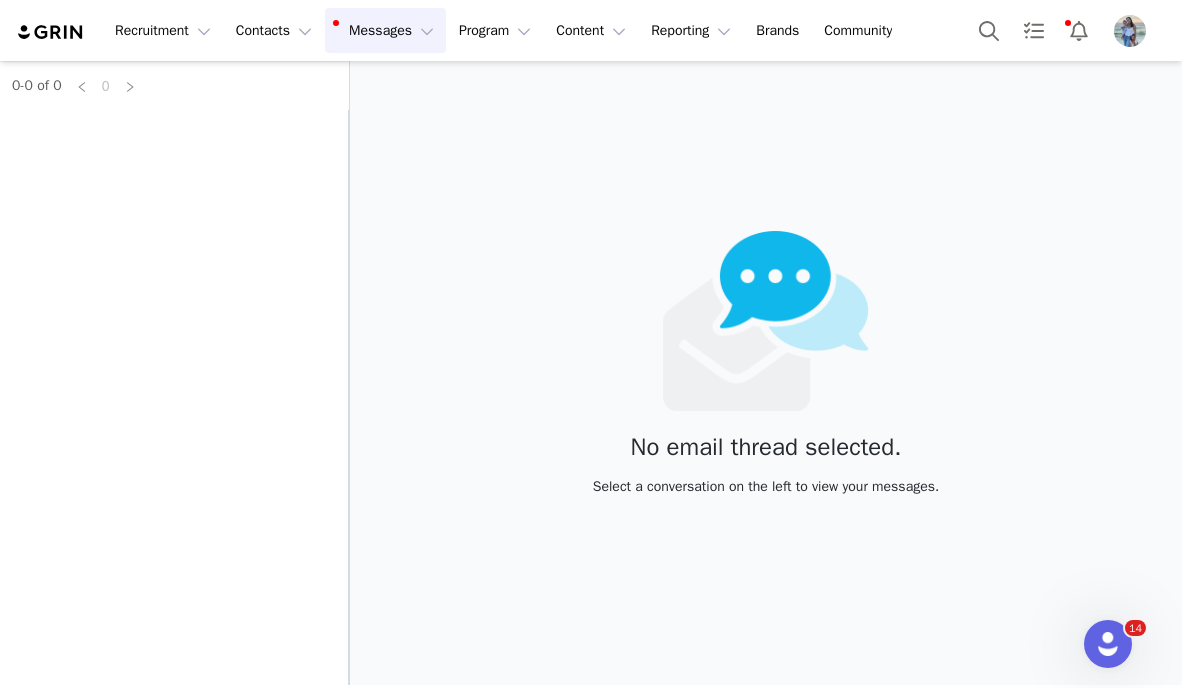 scroll, scrollTop: 0, scrollLeft: 0, axis: both 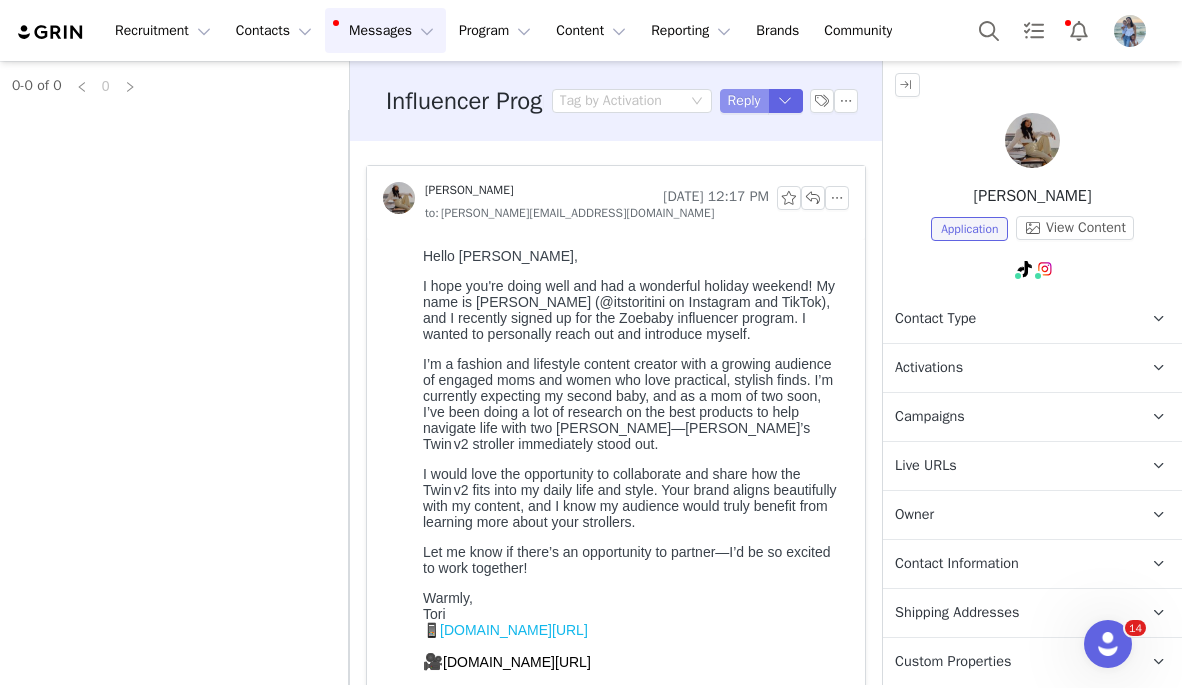 click on "Reply" at bounding box center [744, 101] 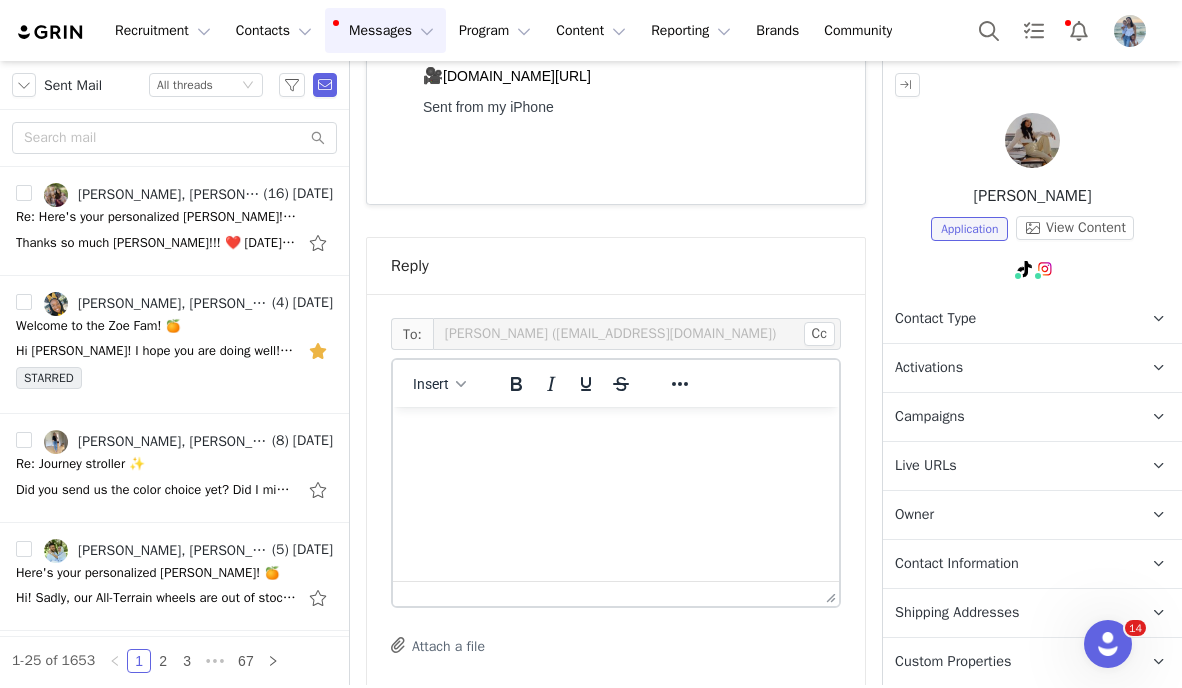 scroll, scrollTop: 758, scrollLeft: 0, axis: vertical 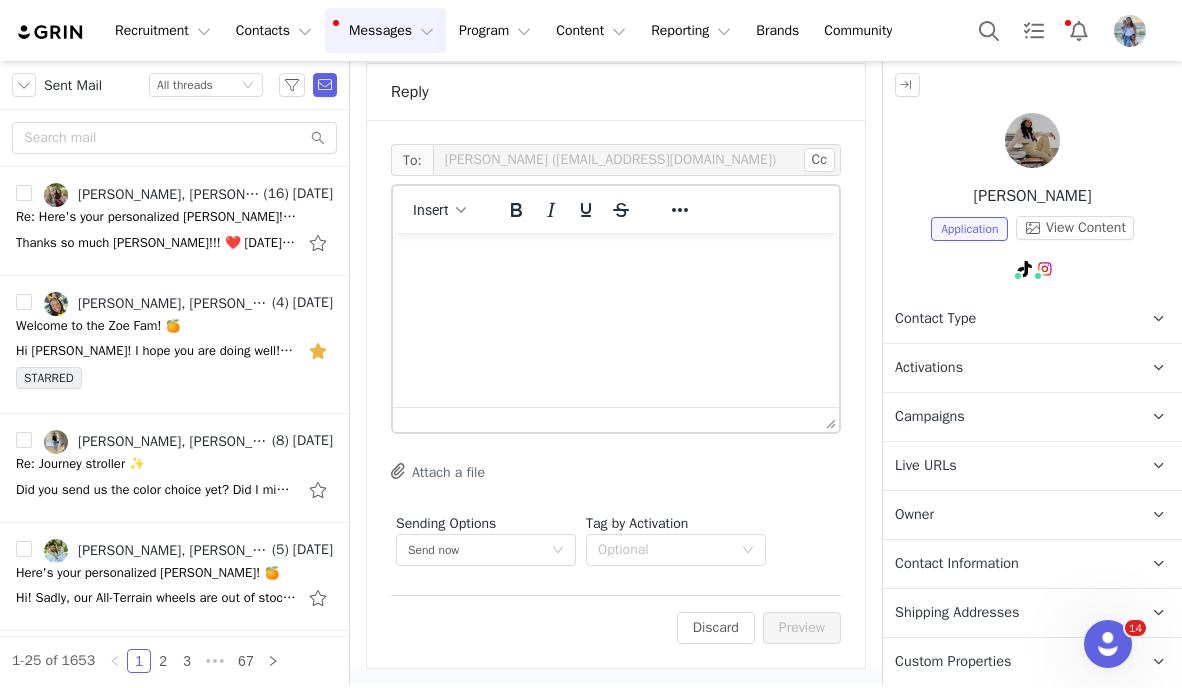 click at bounding box center [616, 260] 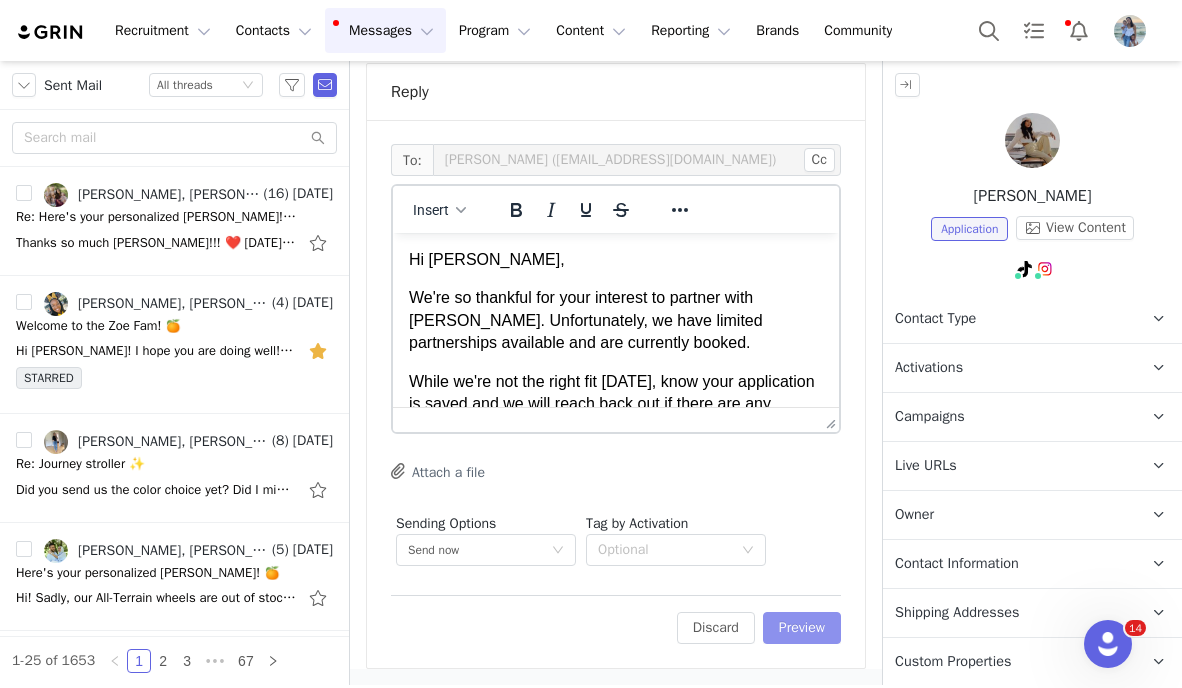 click on "Preview" at bounding box center (802, 628) 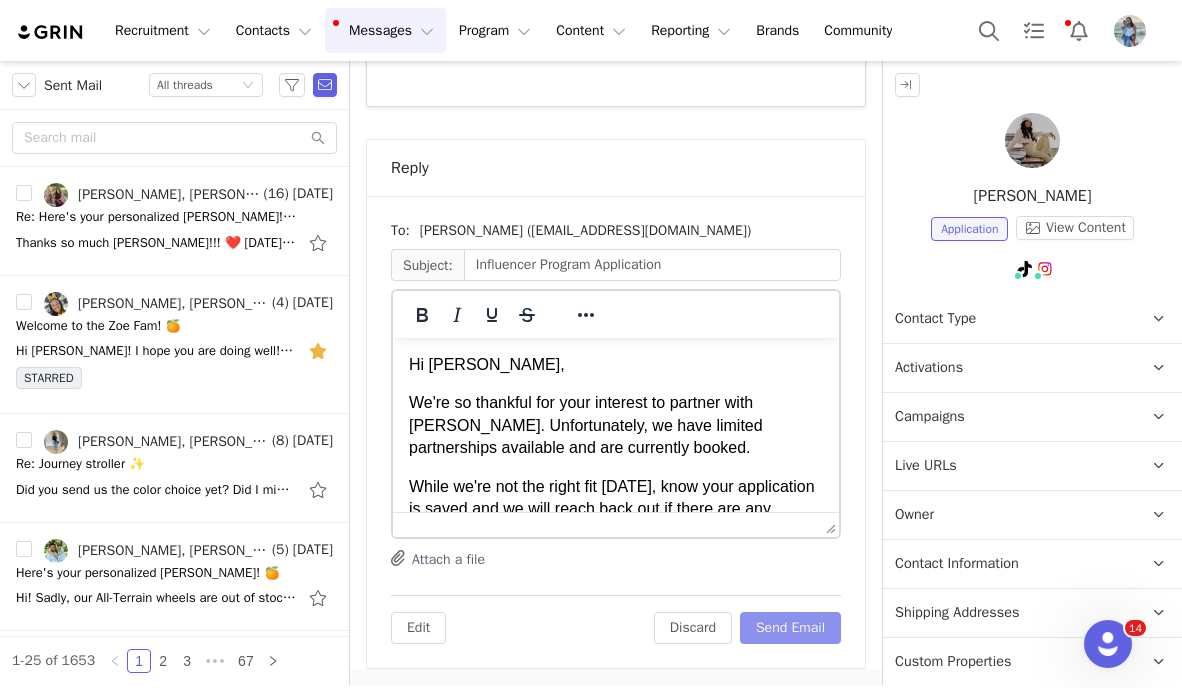 click on "Send Email" at bounding box center (790, 628) 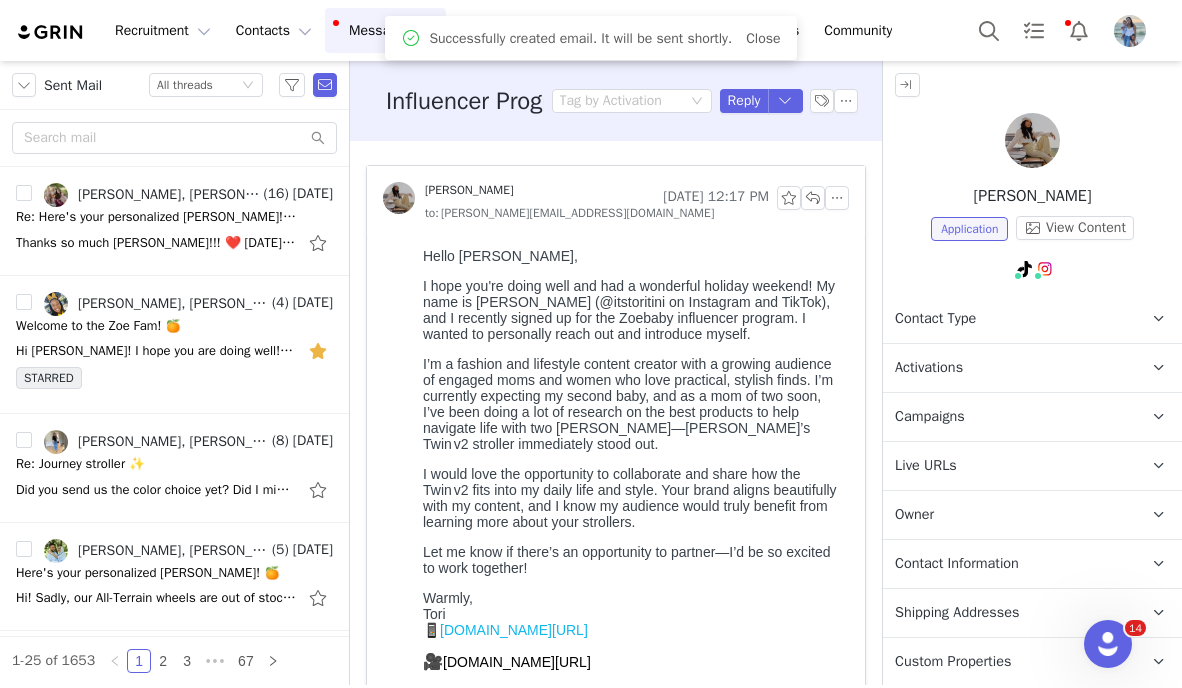 click at bounding box center [399, 198] 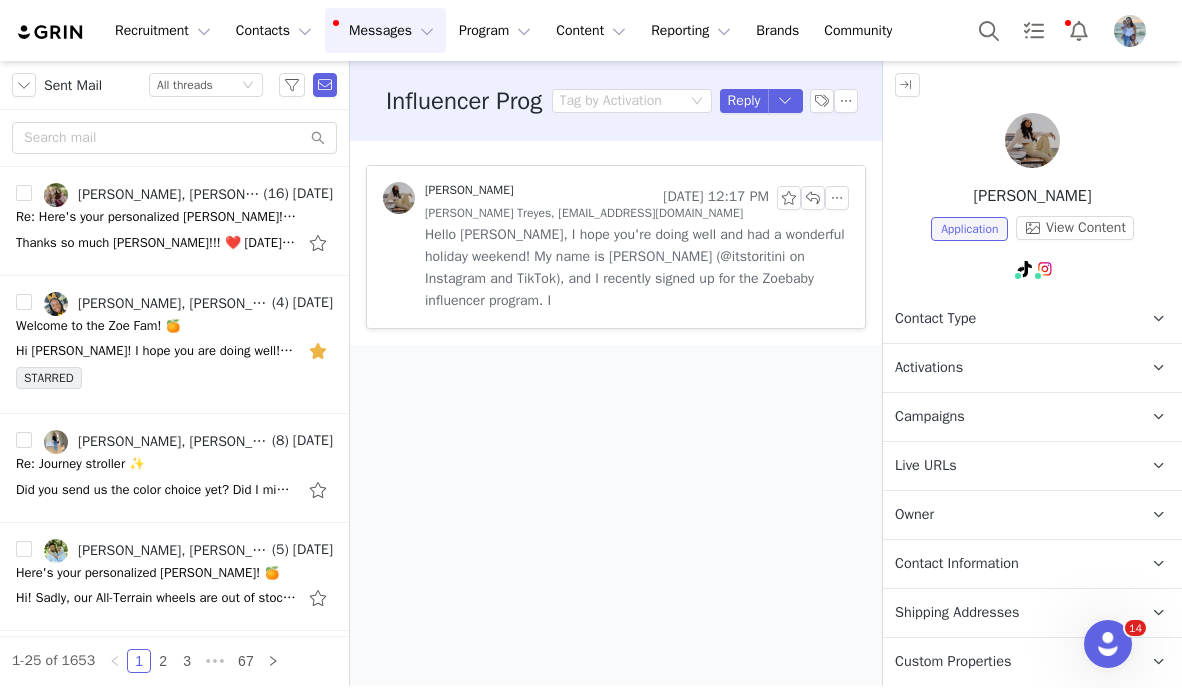 click at bounding box center [1032, 140] 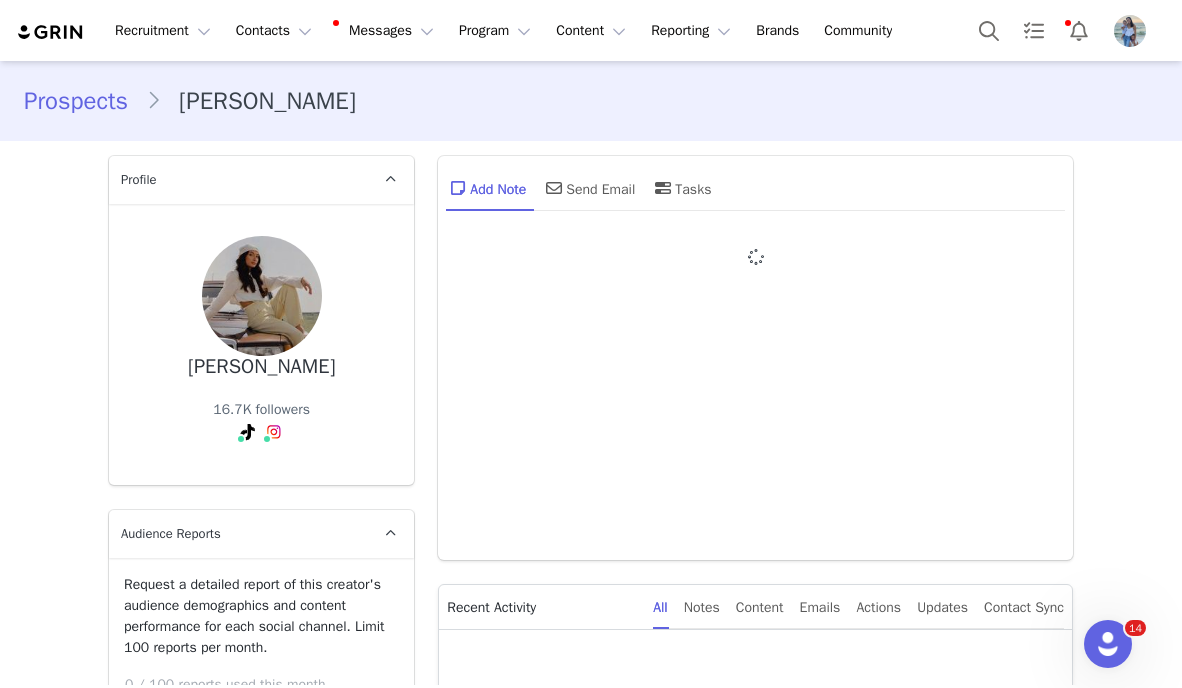 type on "+1 ([GEOGRAPHIC_DATA])" 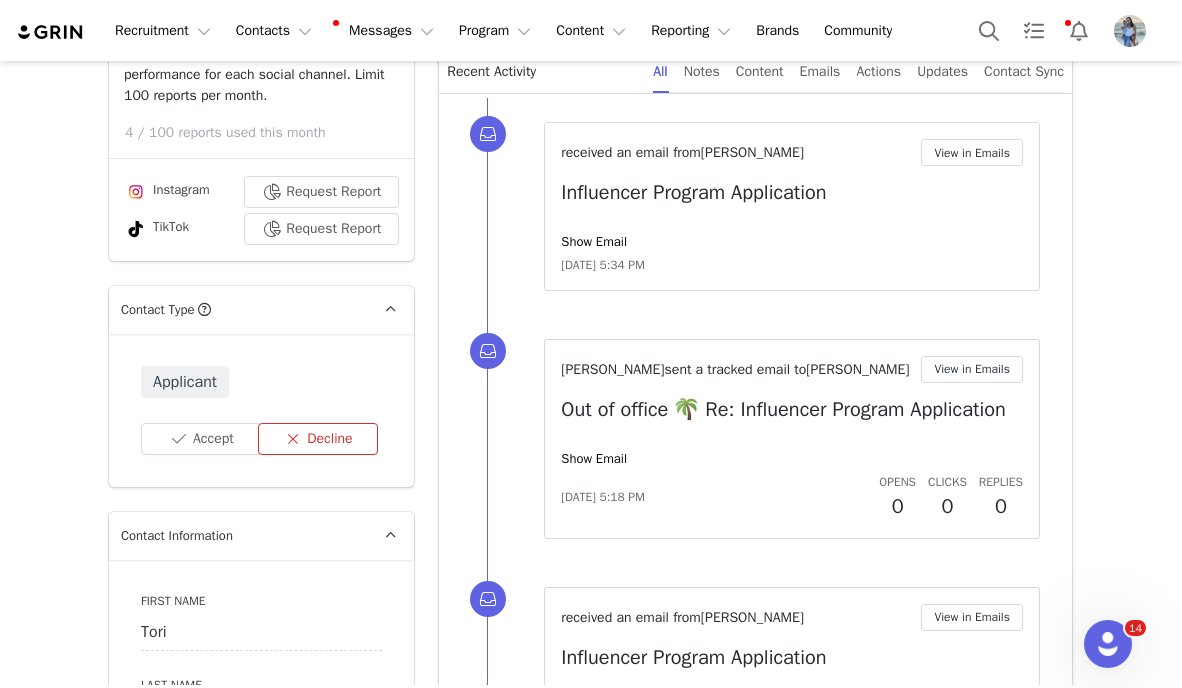 click on "Decline" at bounding box center (318, 439) 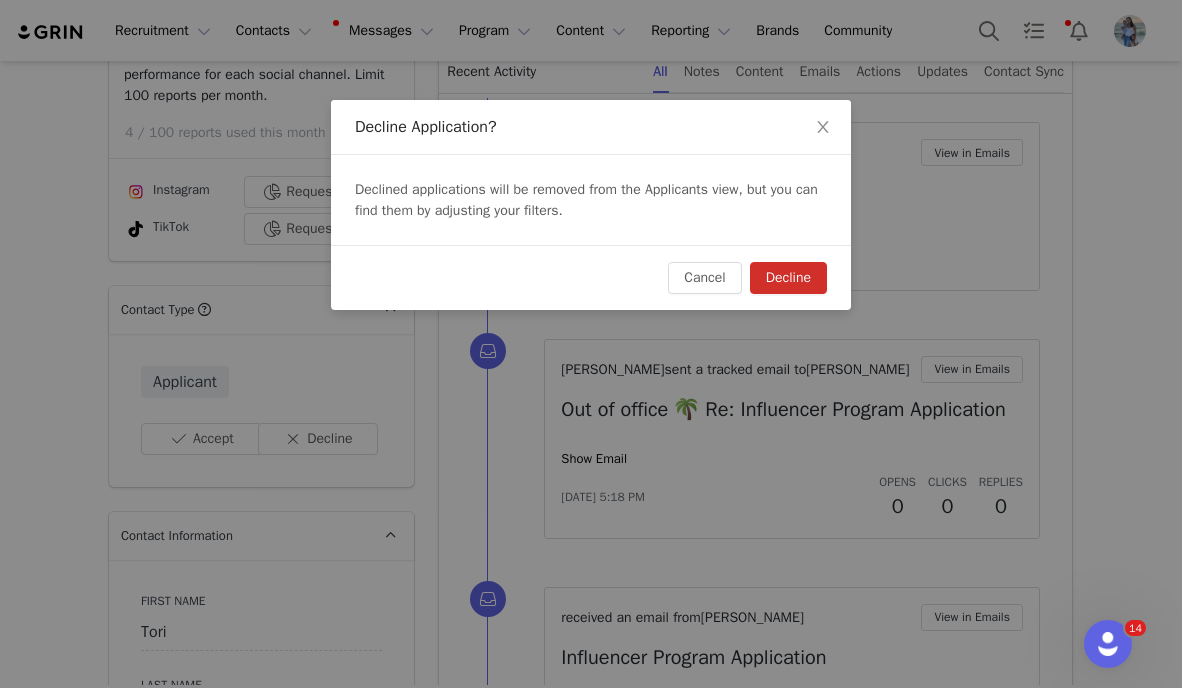 click on "Decline" at bounding box center (788, 278) 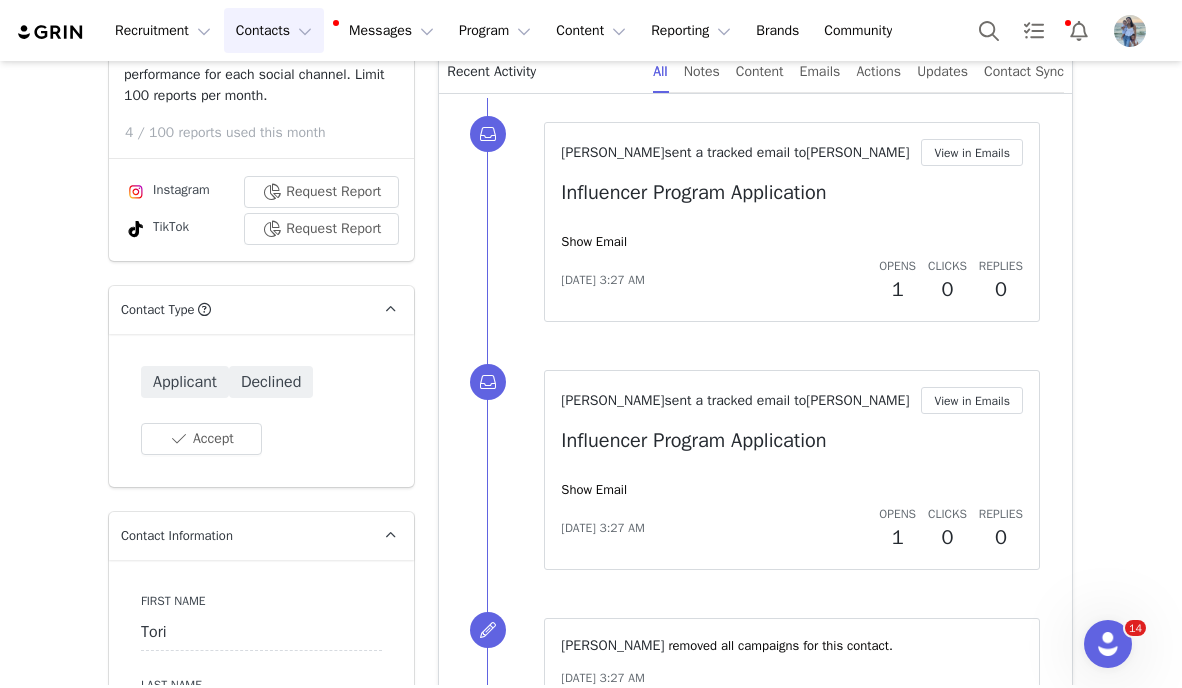 click on "Contacts Contacts" at bounding box center [274, 30] 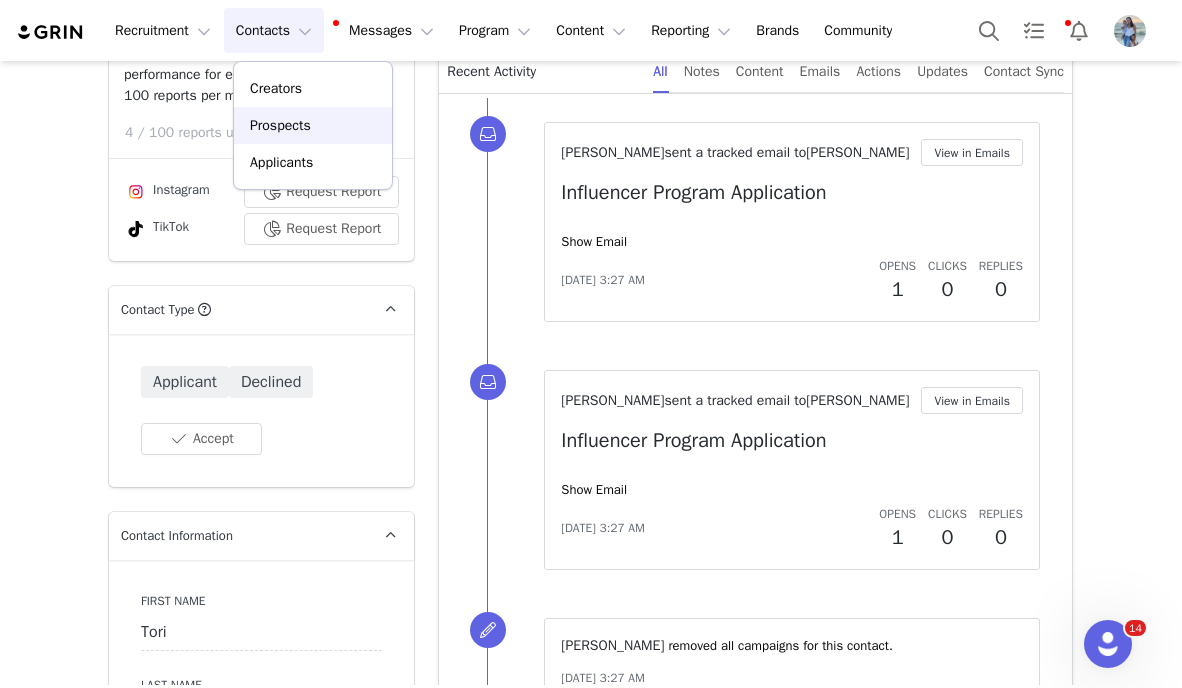 click on "Prospects" at bounding box center [313, 125] 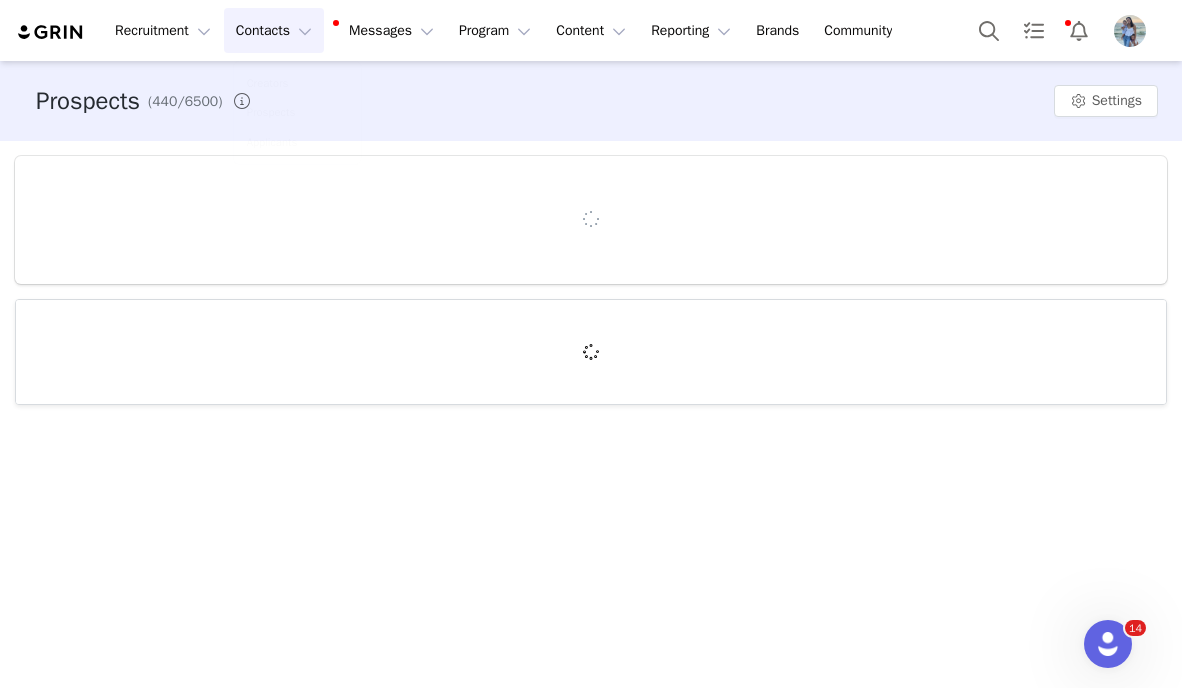 scroll, scrollTop: 0, scrollLeft: 0, axis: both 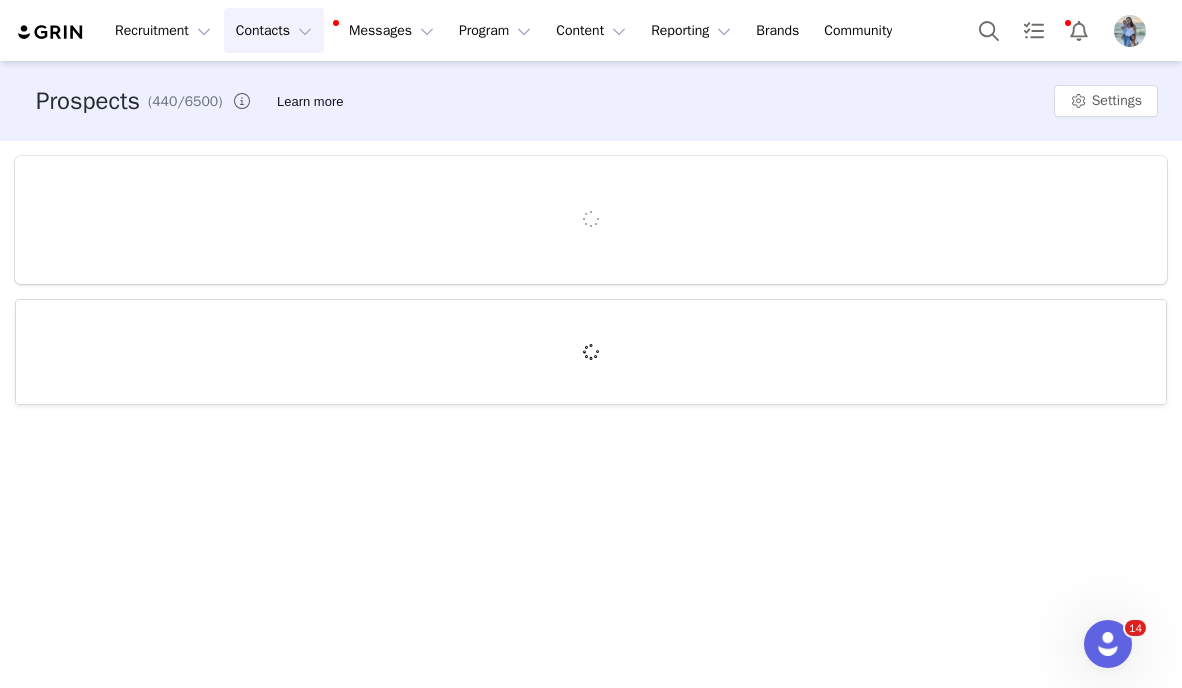 click on "Contacts Contacts" at bounding box center (274, 30) 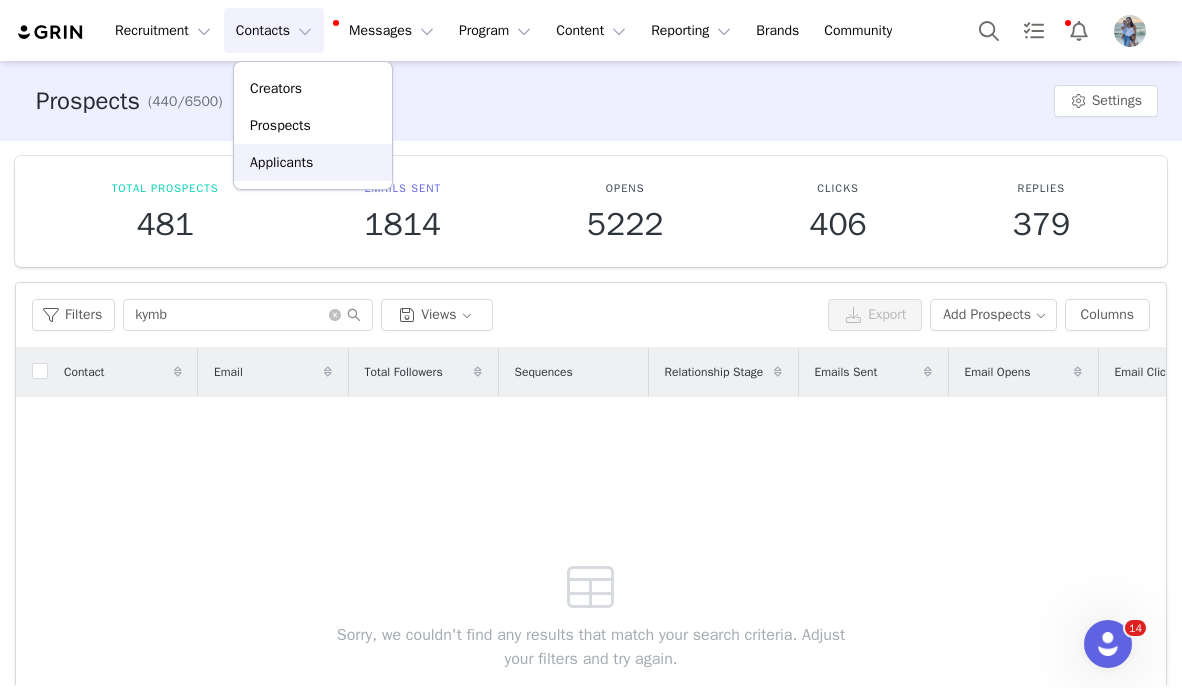 click on "Applicants" at bounding box center (313, 162) 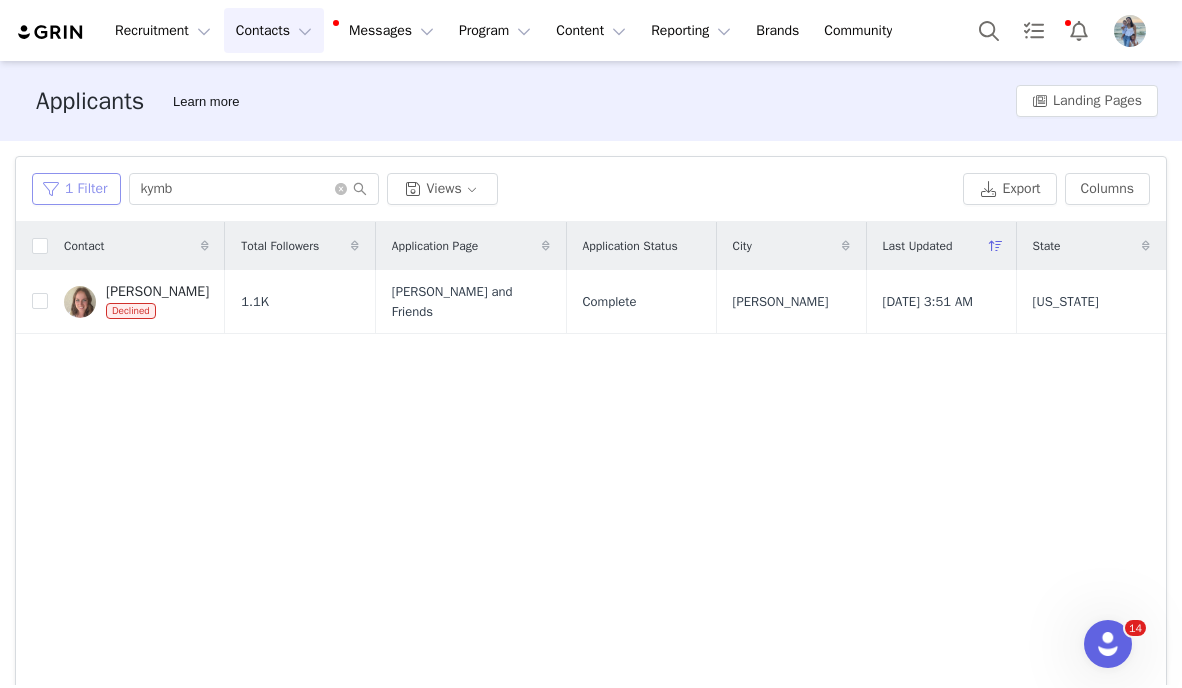 click on "1 Filter" at bounding box center (76, 189) 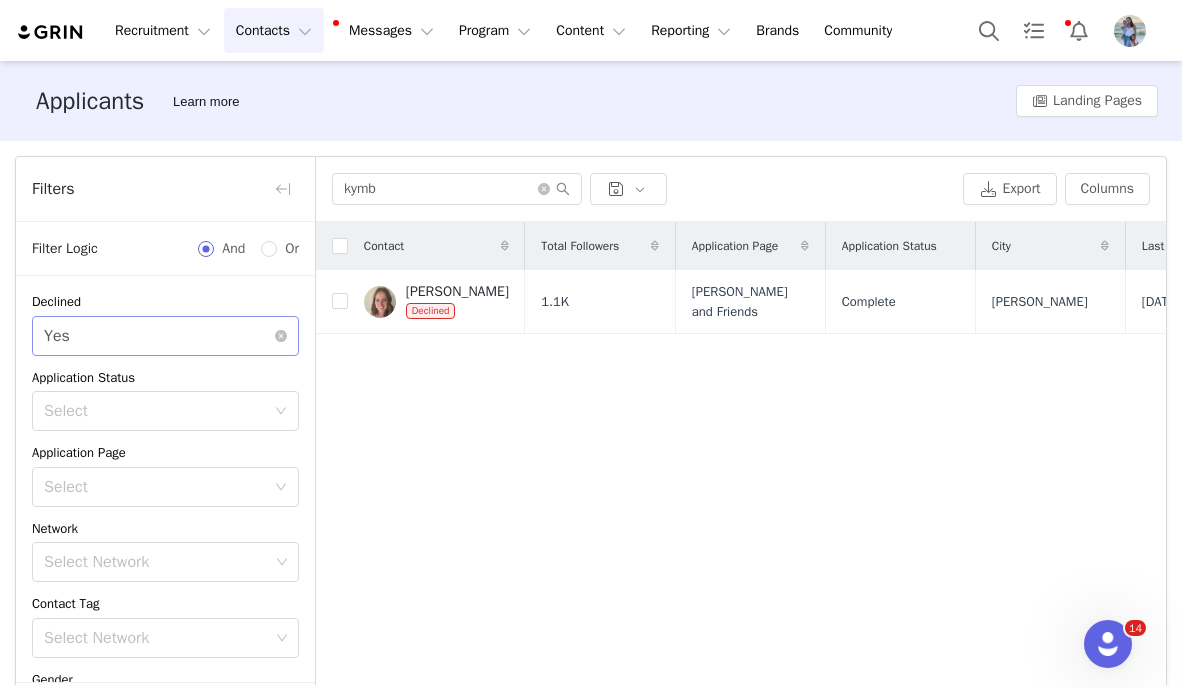 click on "Select Yes" at bounding box center (159, 336) 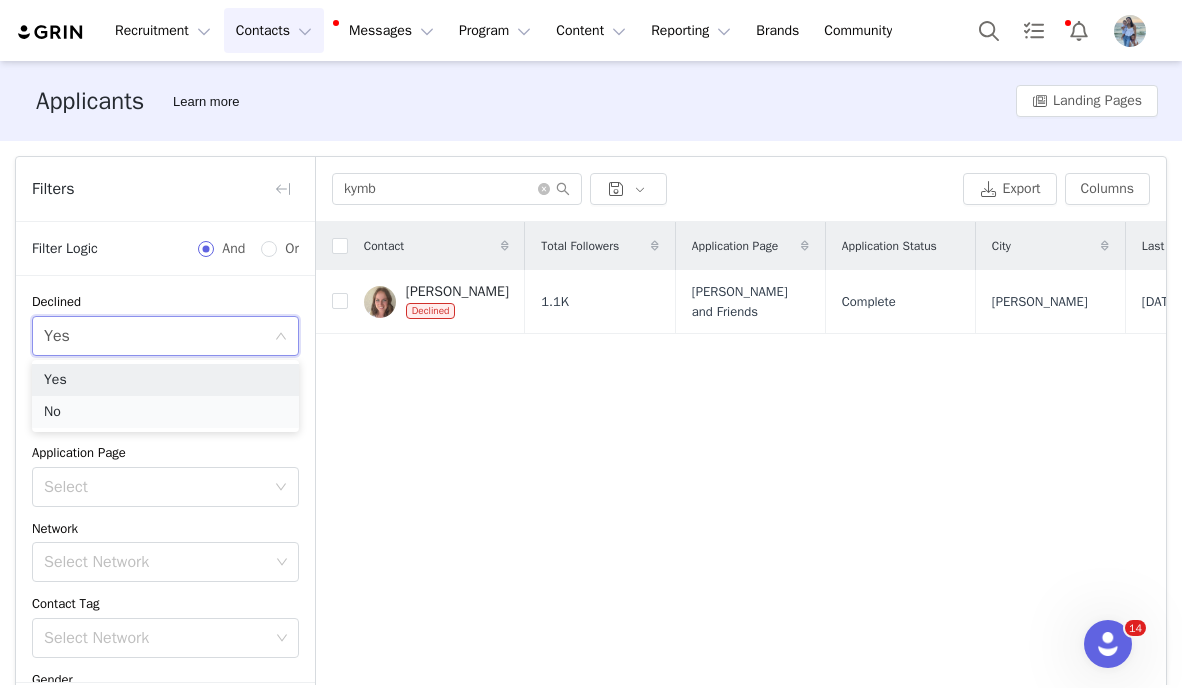 click on "No" at bounding box center (165, 412) 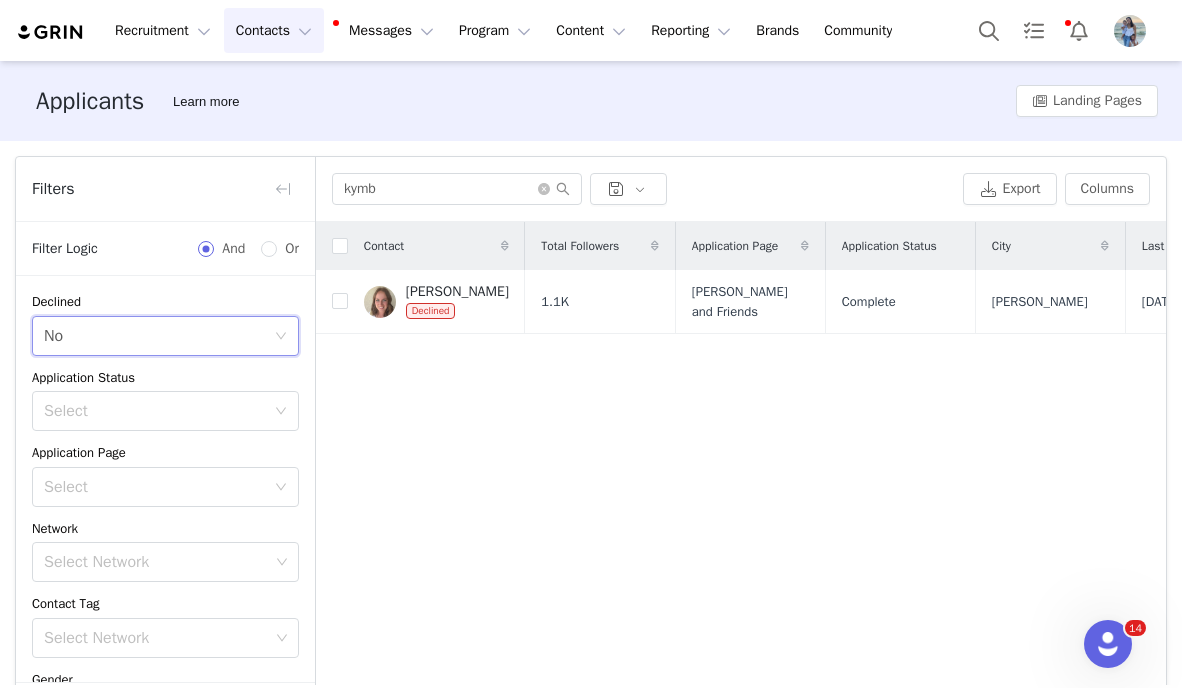 scroll, scrollTop: 207, scrollLeft: 0, axis: vertical 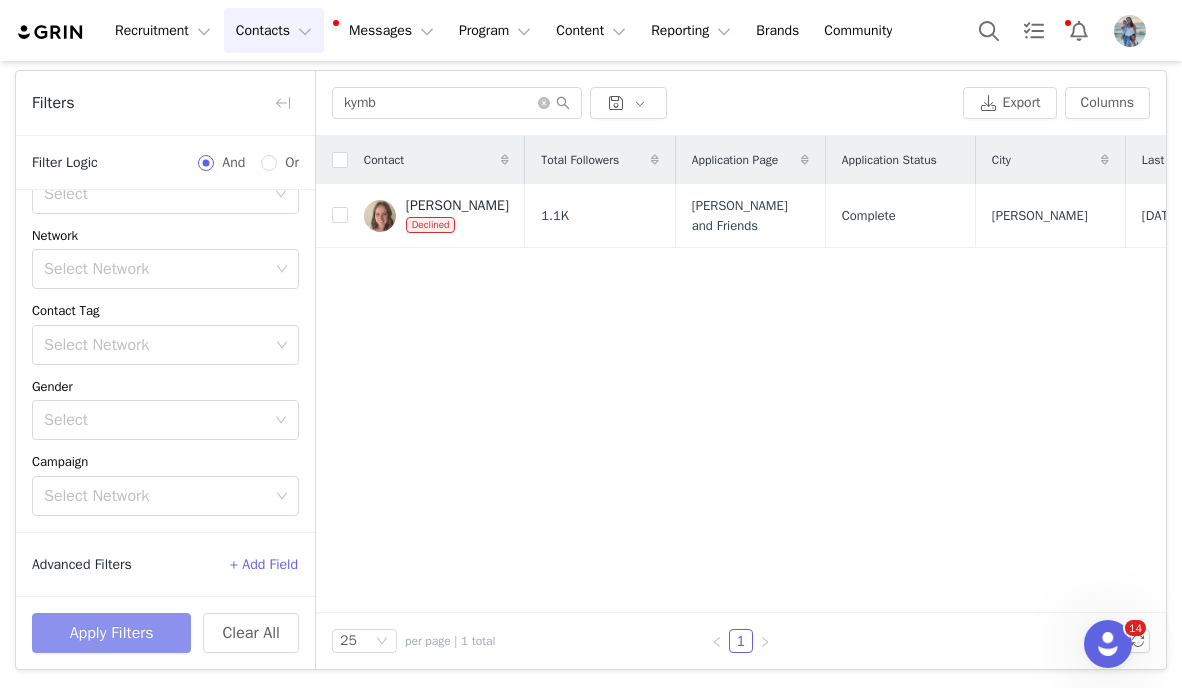 click on "Apply Filters" at bounding box center [111, 633] 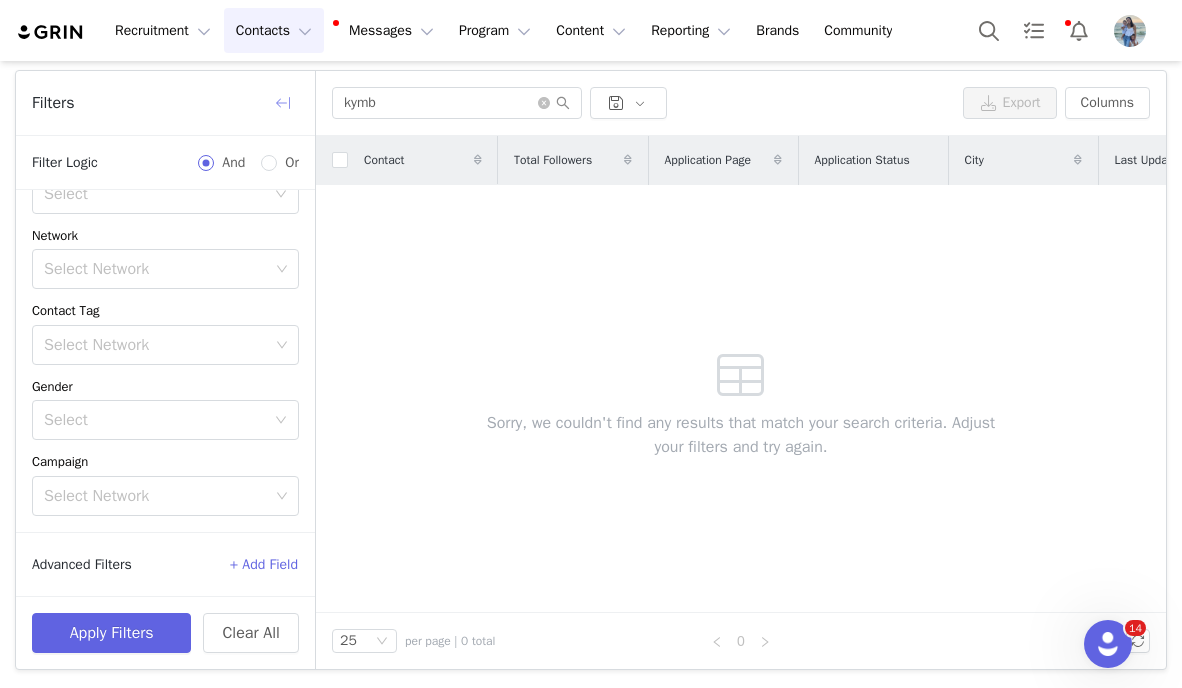 click at bounding box center [283, 103] 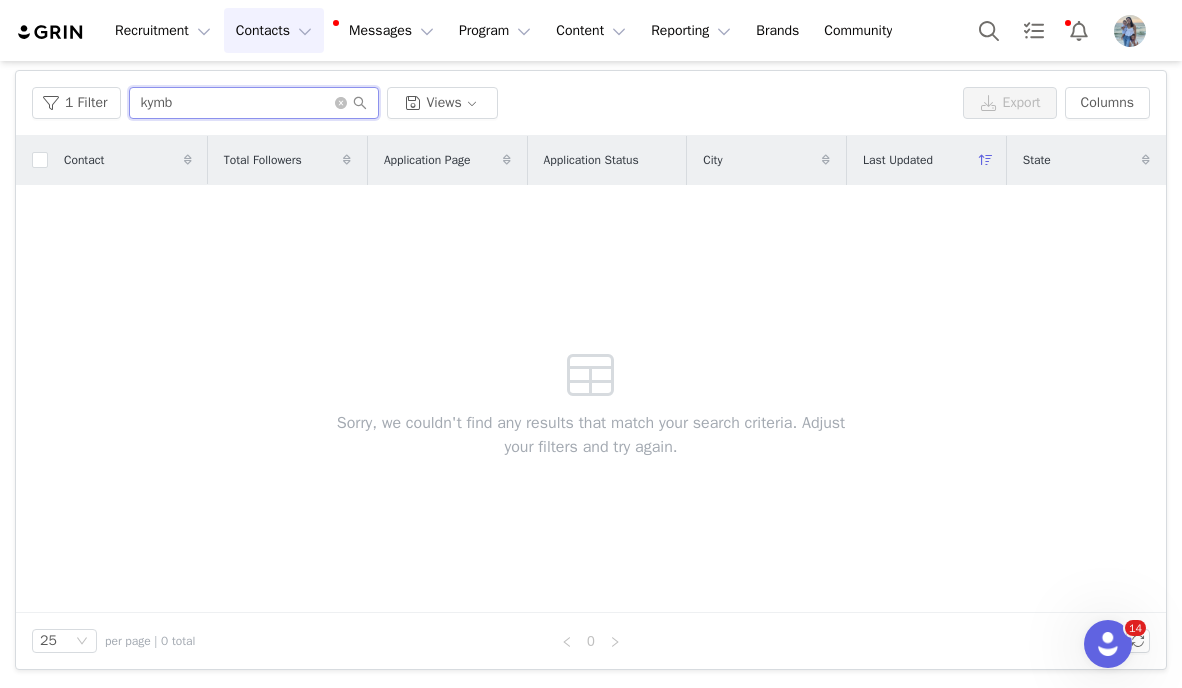 click on "kymb" at bounding box center [254, 103] 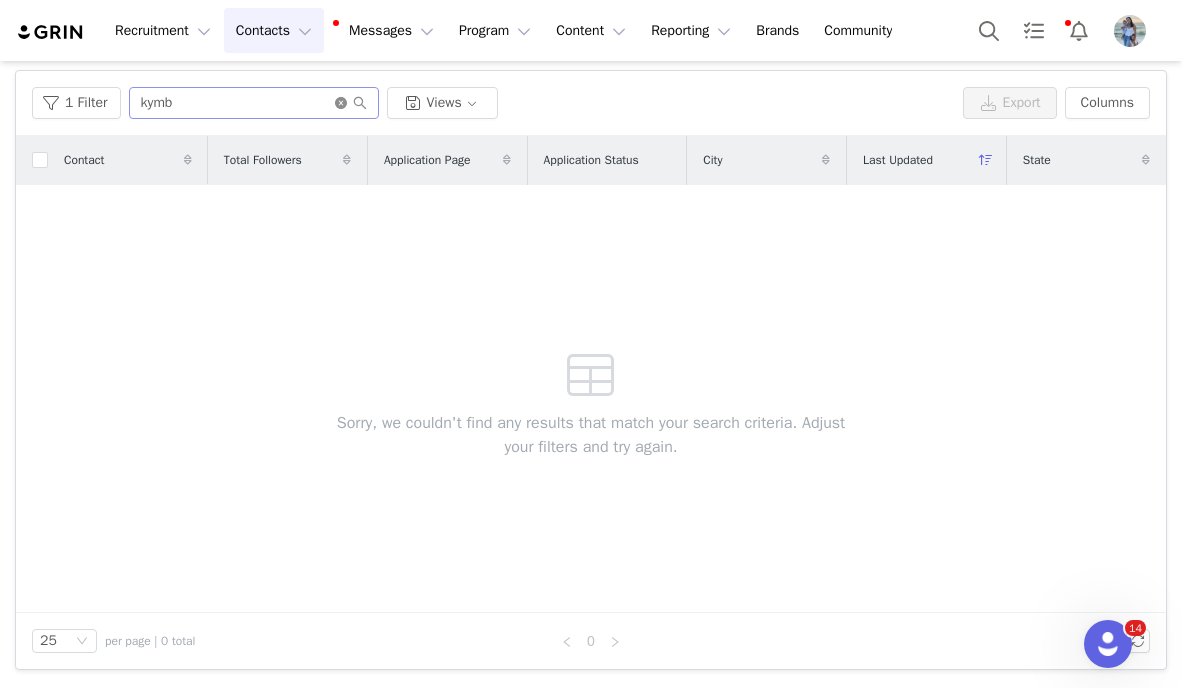 click 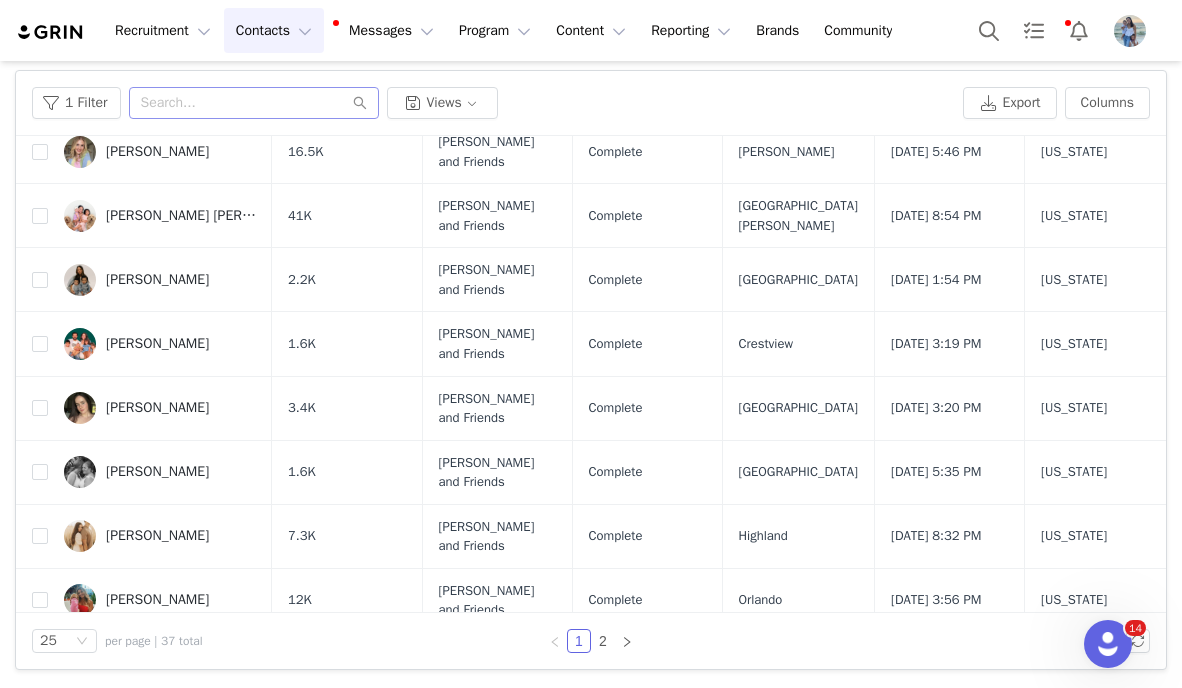 scroll, scrollTop: 1003, scrollLeft: 0, axis: vertical 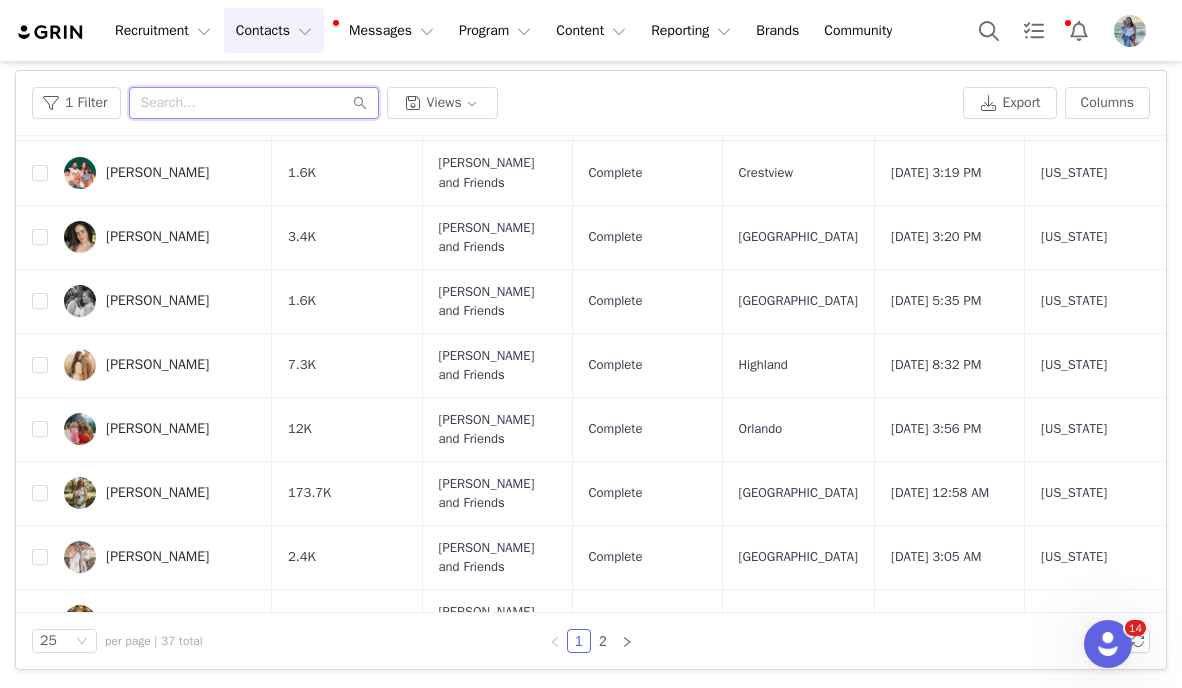 click at bounding box center [254, 103] 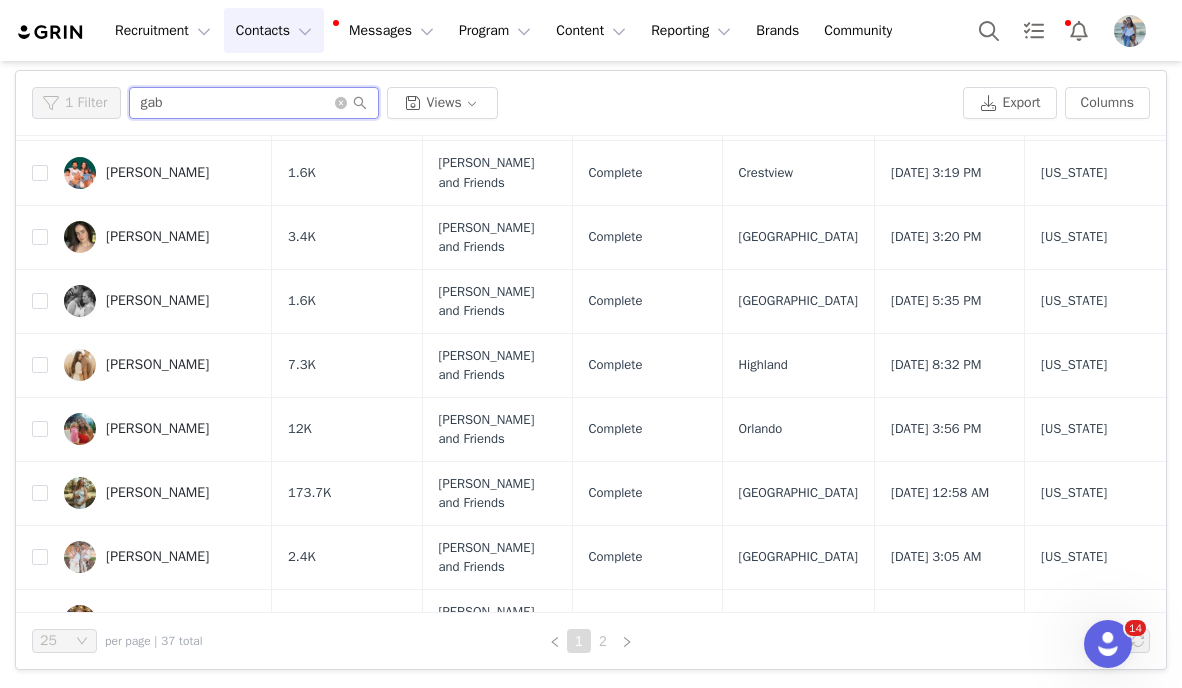 scroll, scrollTop: 0, scrollLeft: 0, axis: both 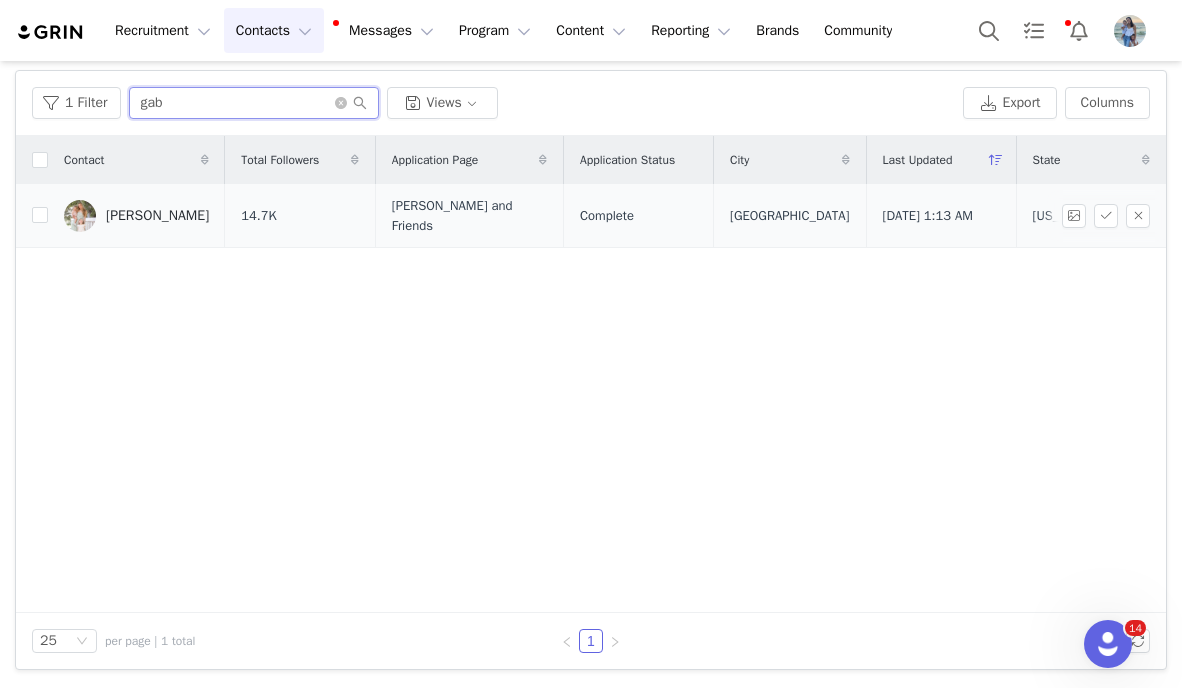 type on "gab" 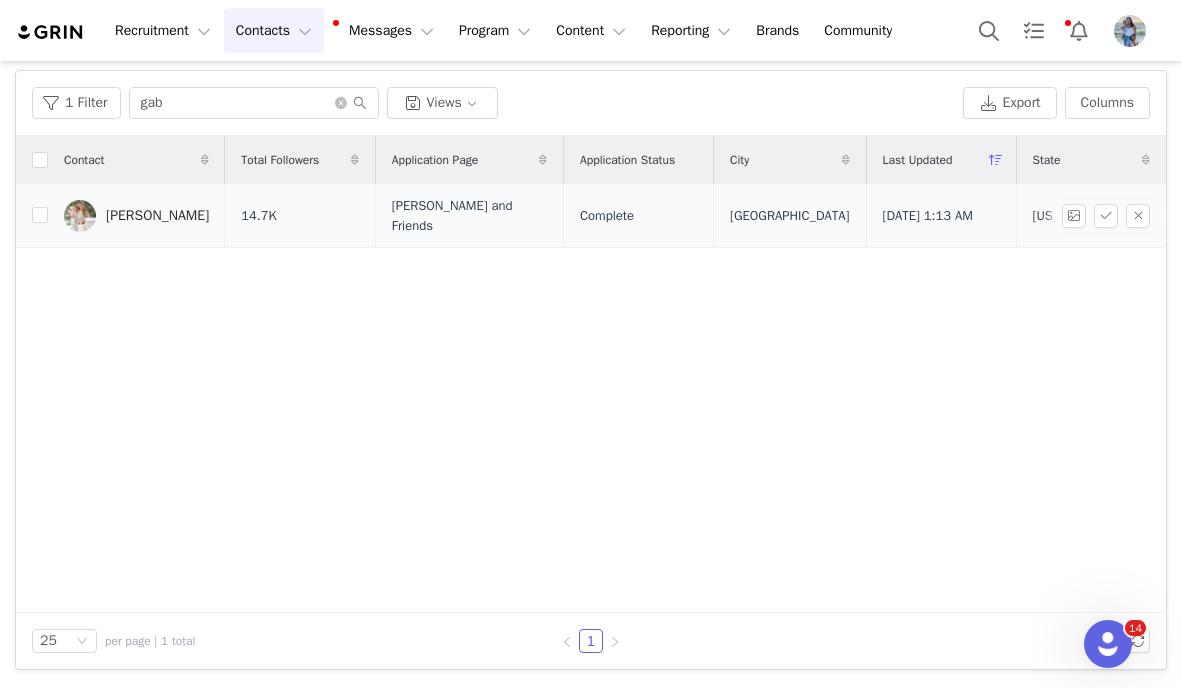 click on "Gabie Vossler" at bounding box center [136, 216] 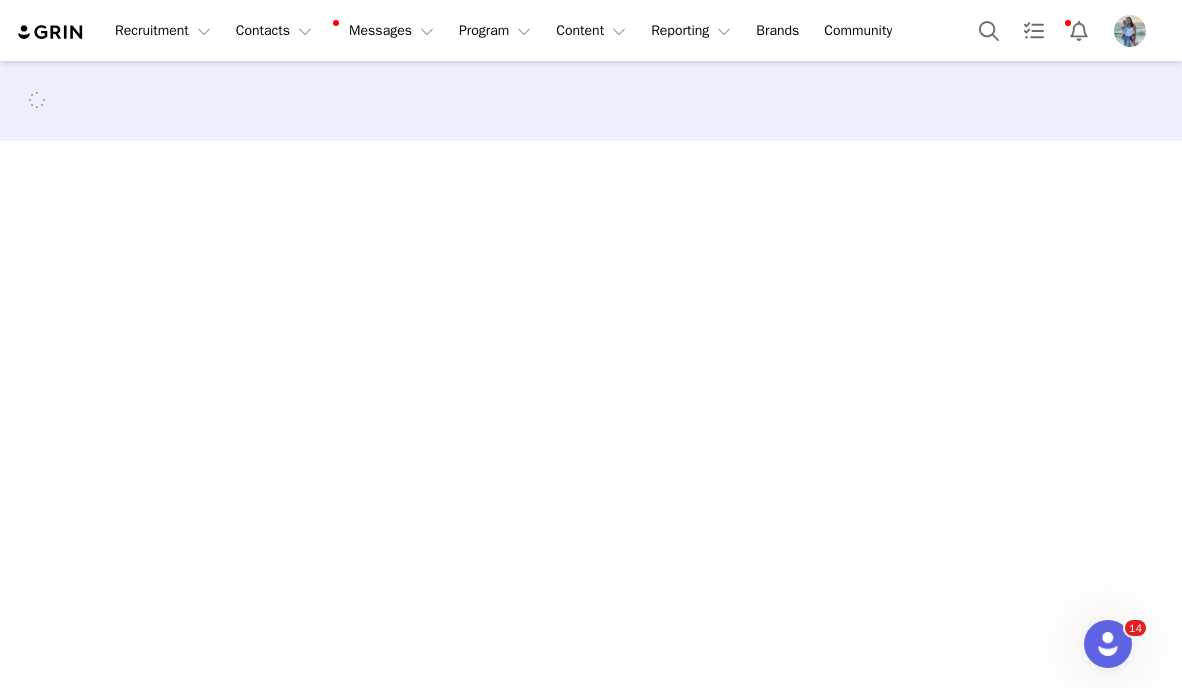 scroll, scrollTop: 0, scrollLeft: 0, axis: both 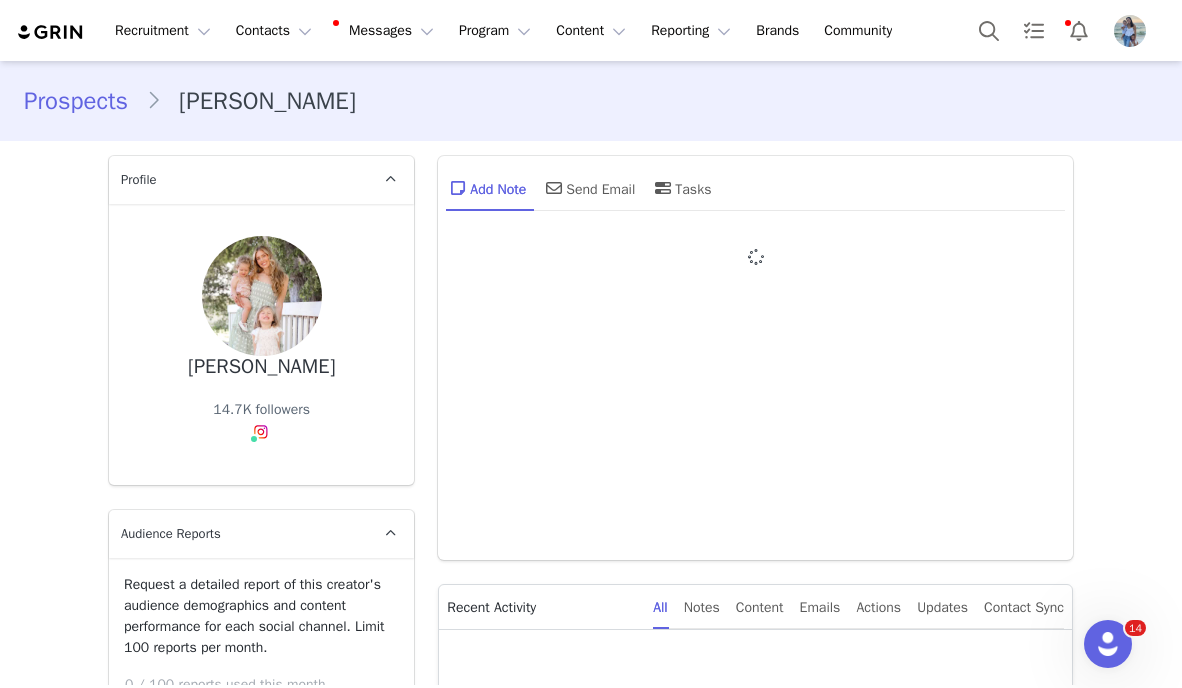 type on "+1 ([GEOGRAPHIC_DATA])" 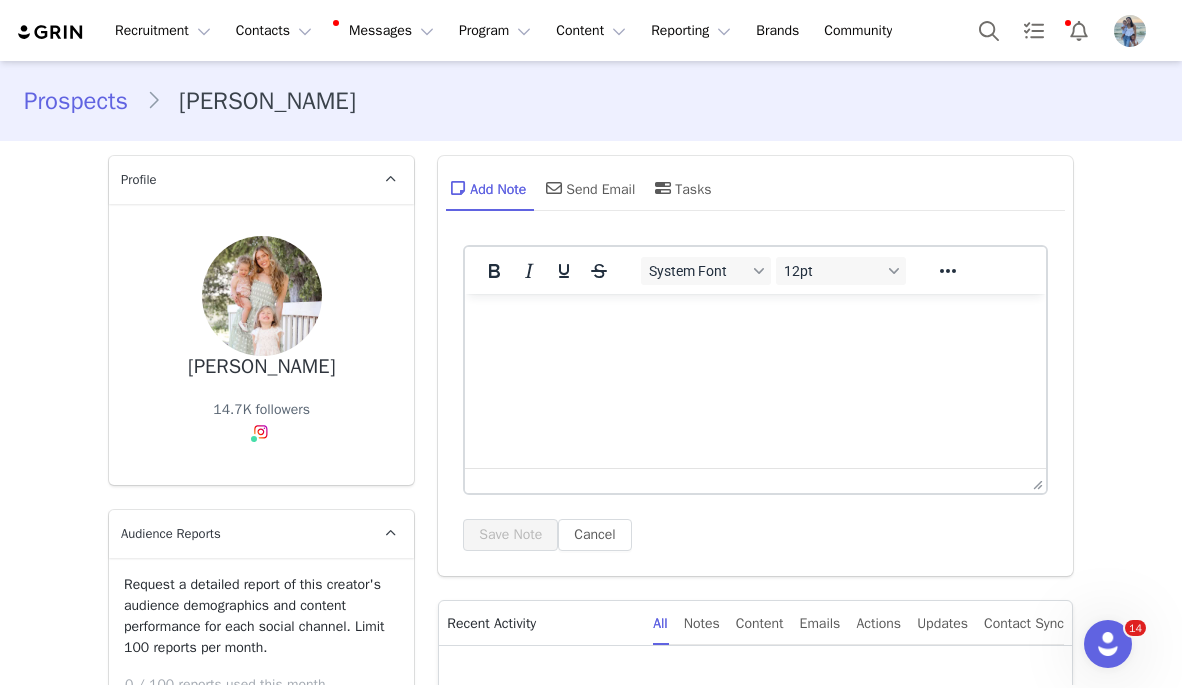 scroll, scrollTop: 0, scrollLeft: 0, axis: both 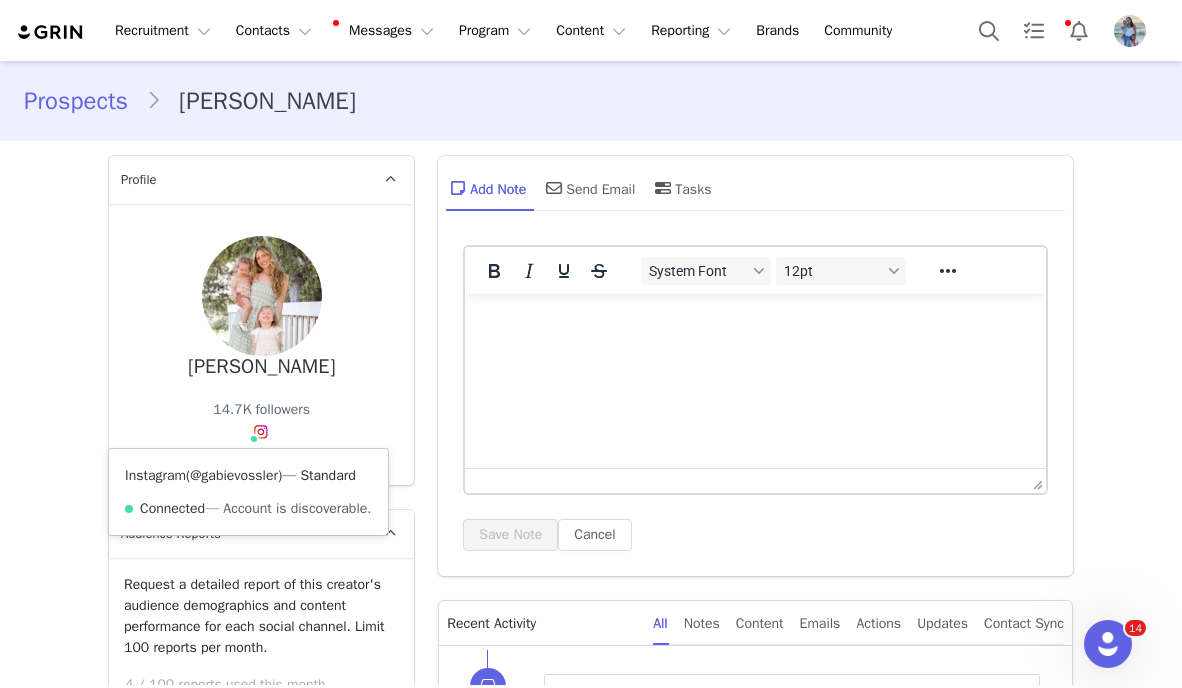 click on "@gabievossler" at bounding box center [234, 475] 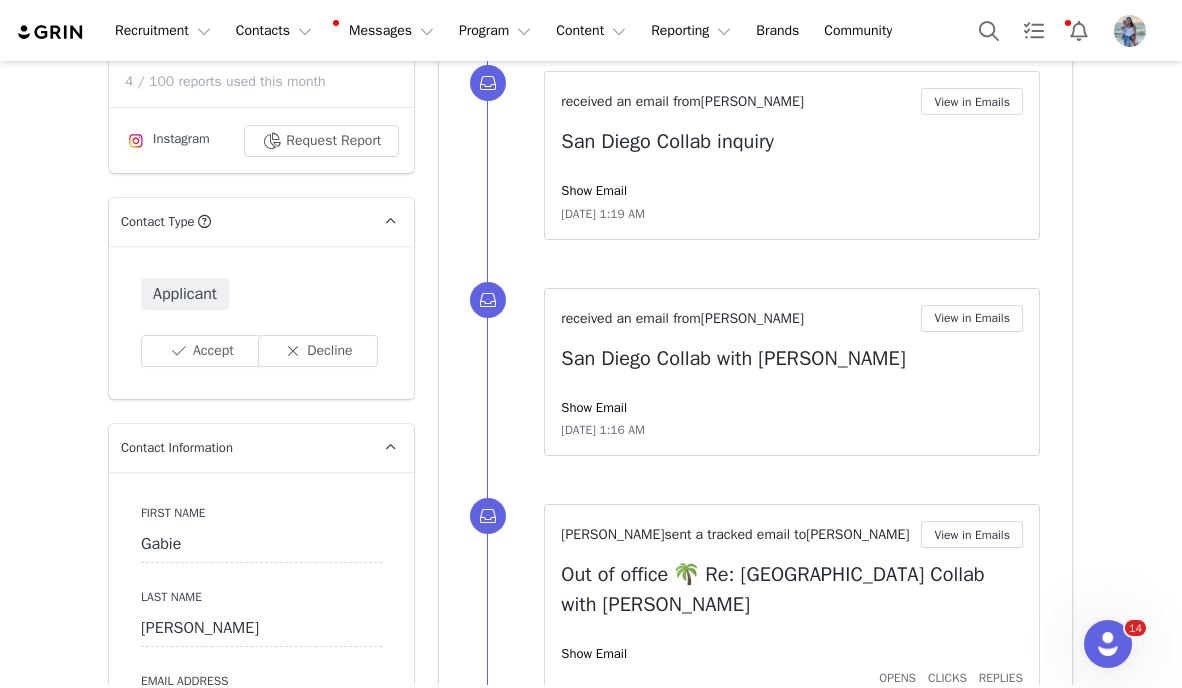 scroll, scrollTop: 601, scrollLeft: 0, axis: vertical 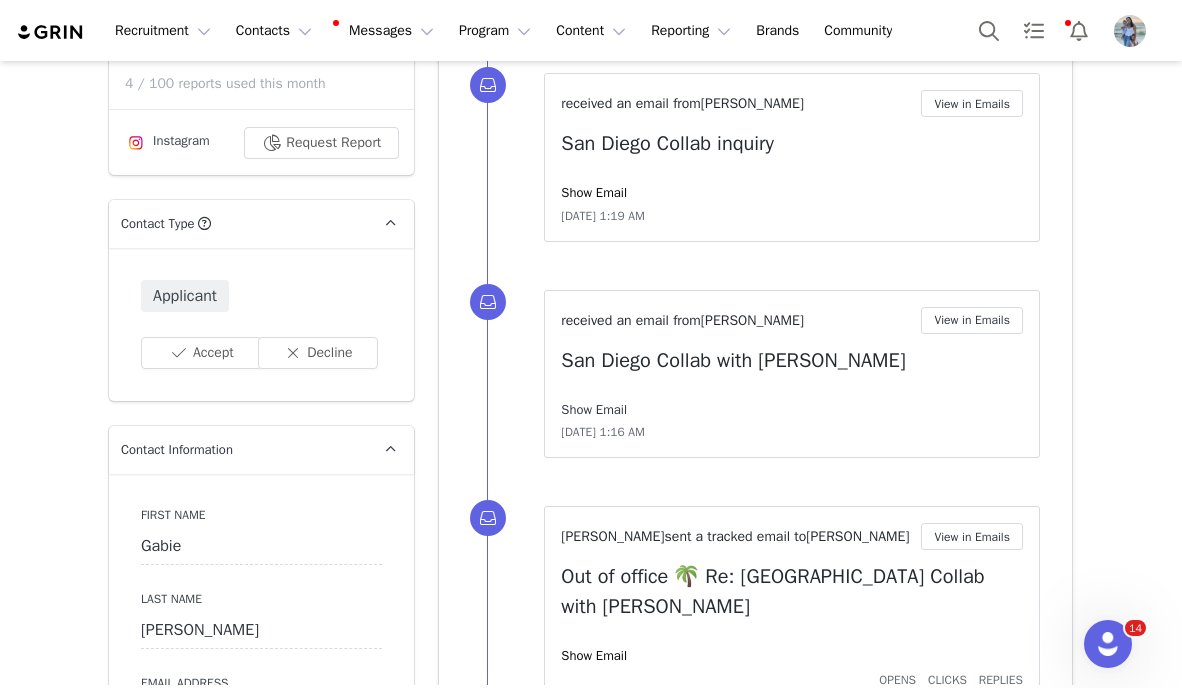 click on "Show Email" at bounding box center [594, 409] 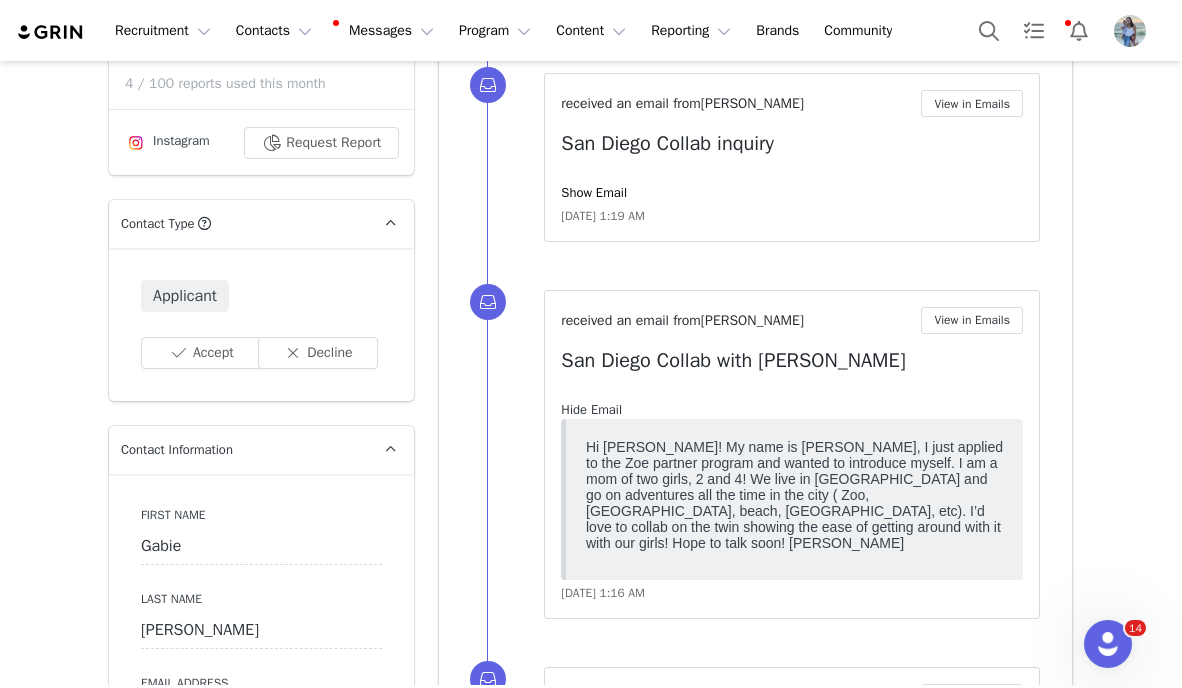 scroll, scrollTop: 0, scrollLeft: 0, axis: both 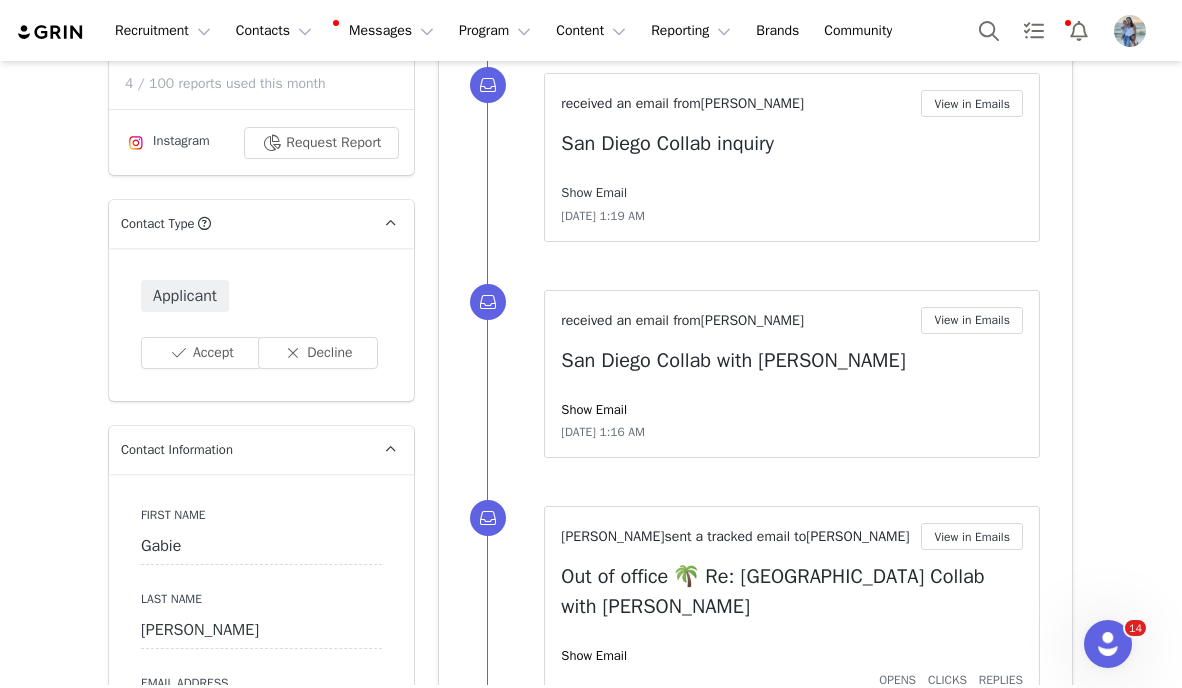 click on "Show Email" at bounding box center [594, 192] 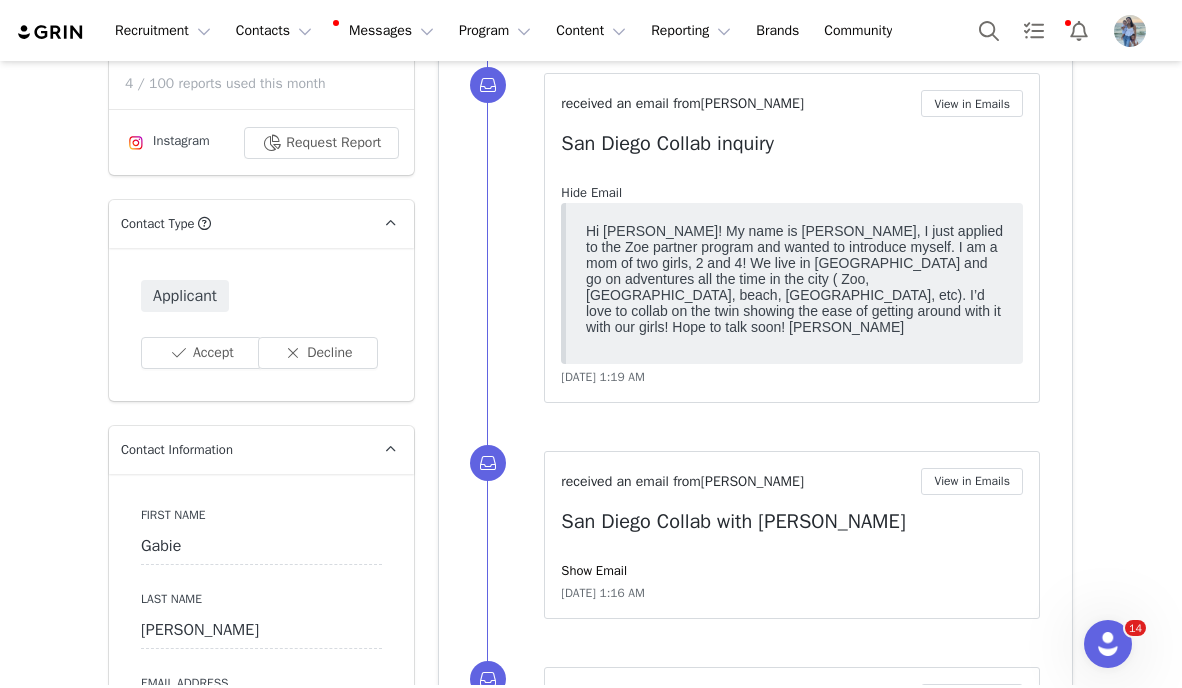 scroll, scrollTop: 0, scrollLeft: 0, axis: both 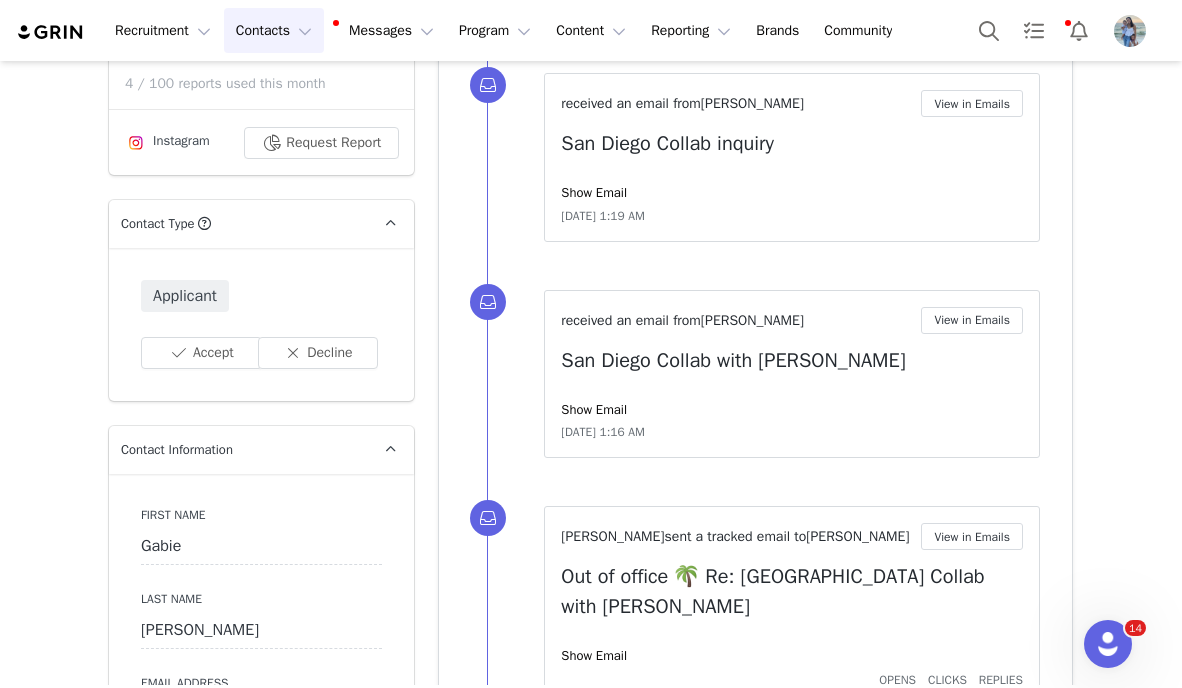 click on "Contacts Contacts" at bounding box center [274, 30] 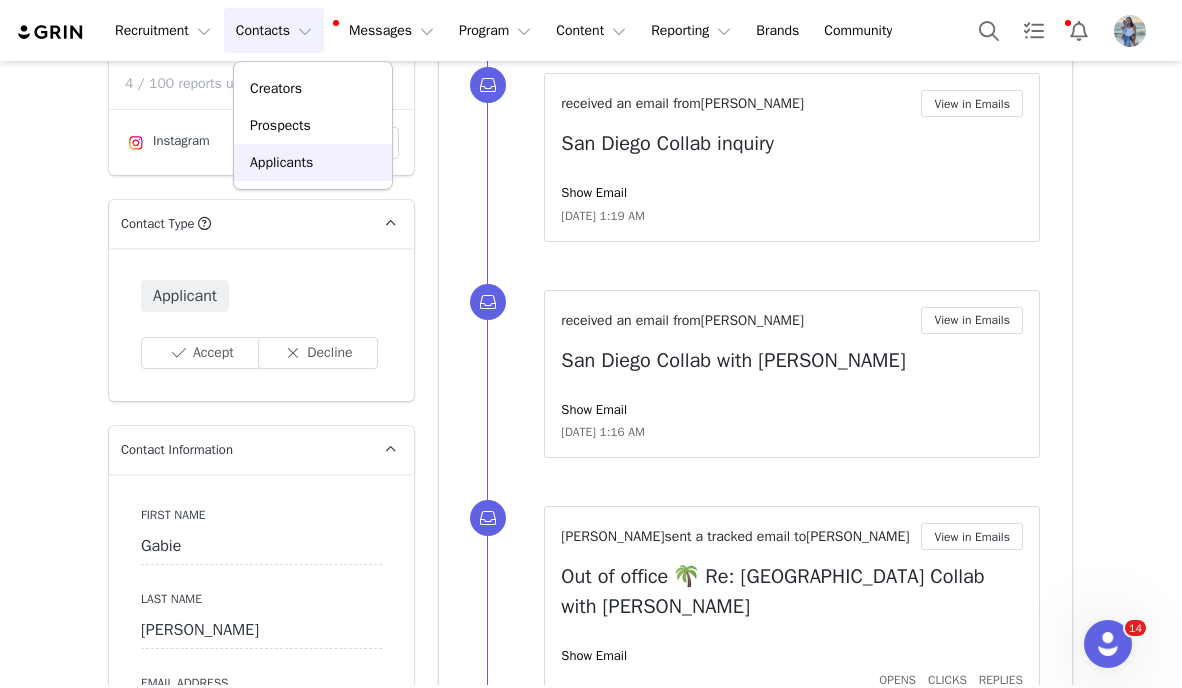 click on "Applicants" at bounding box center [313, 162] 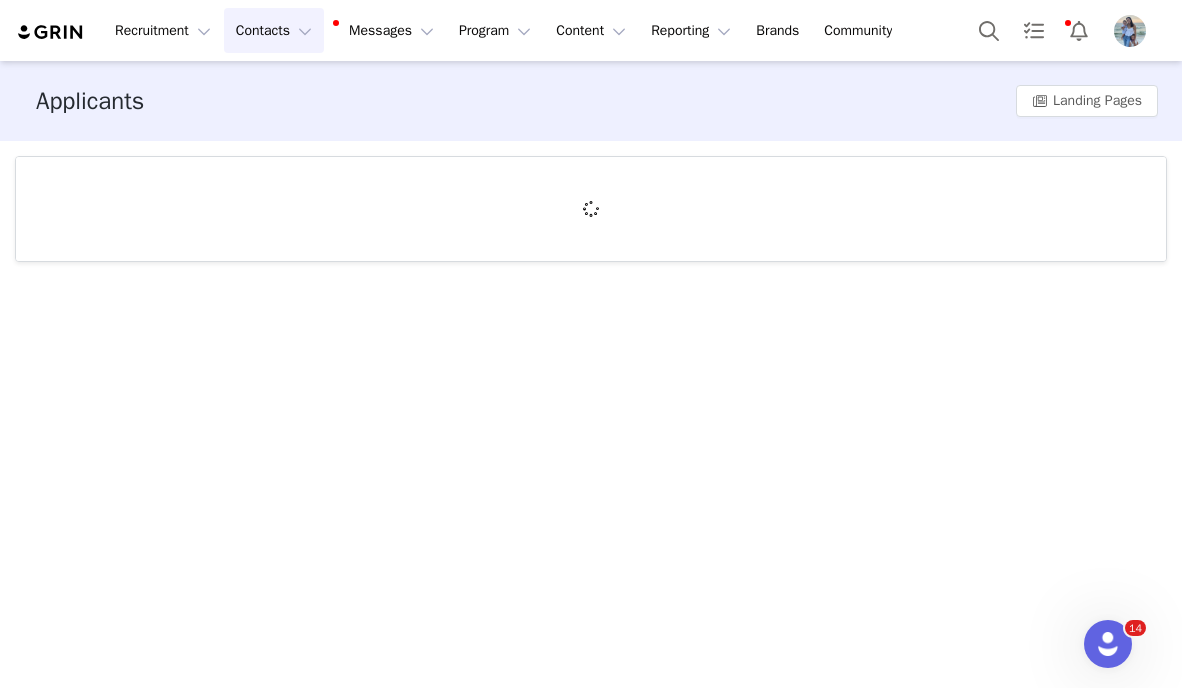 scroll, scrollTop: 0, scrollLeft: 0, axis: both 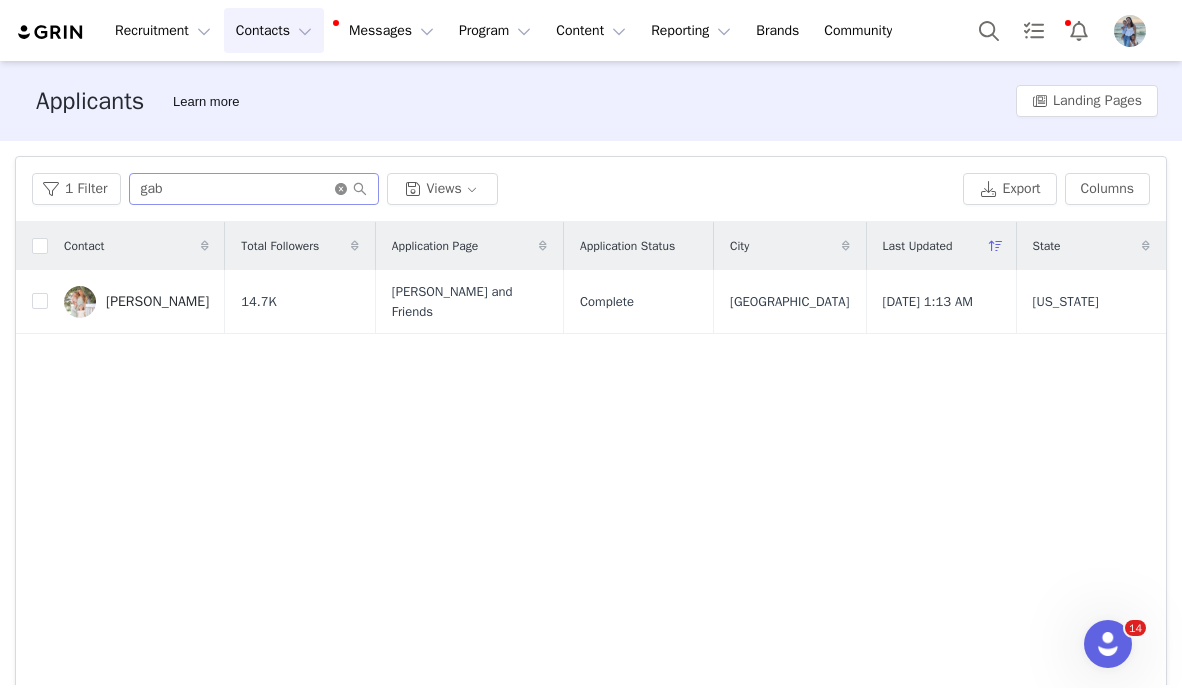 click 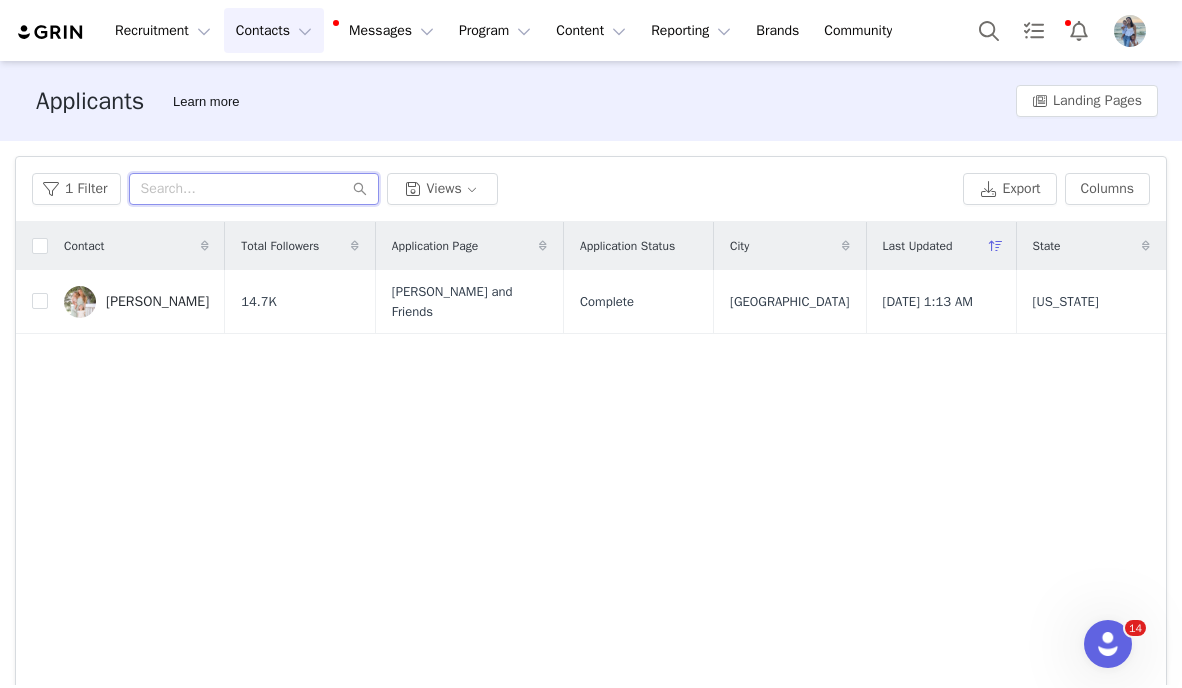 click at bounding box center [254, 189] 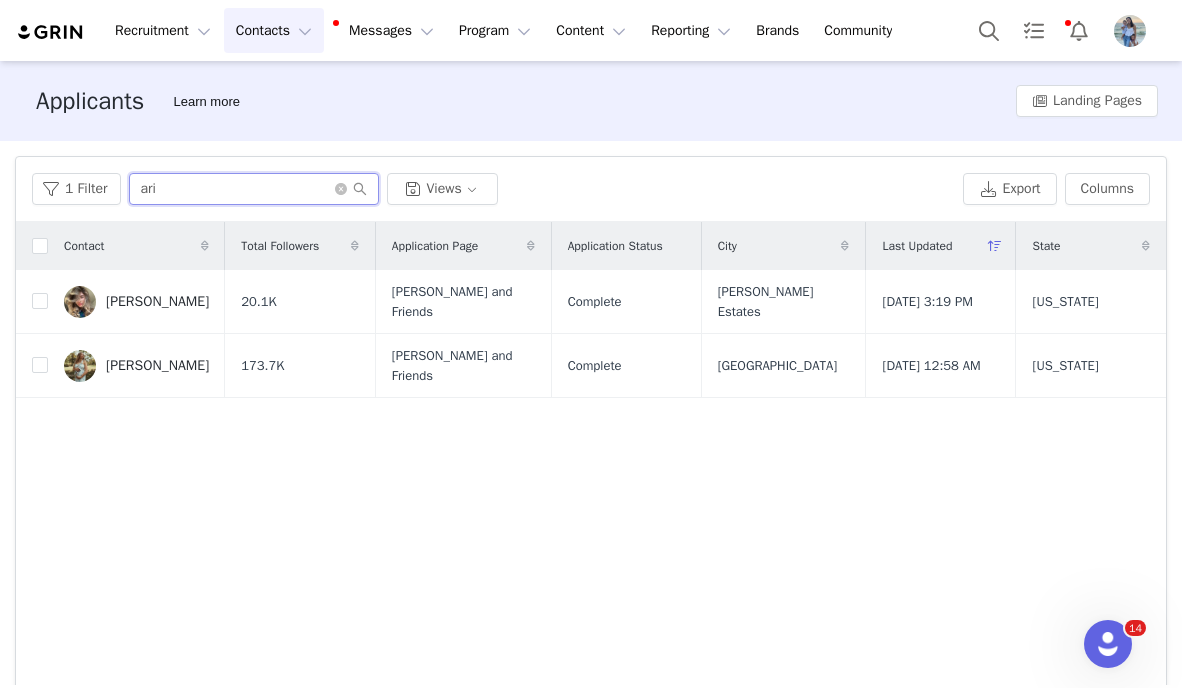 type on "ari" 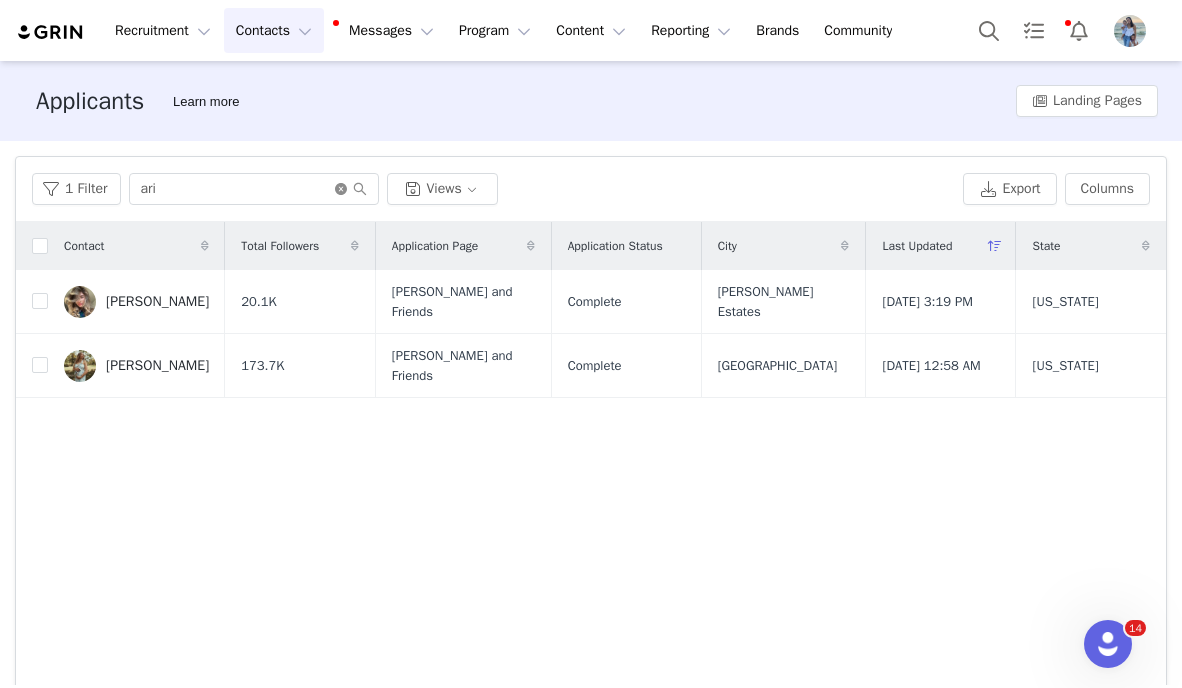 click 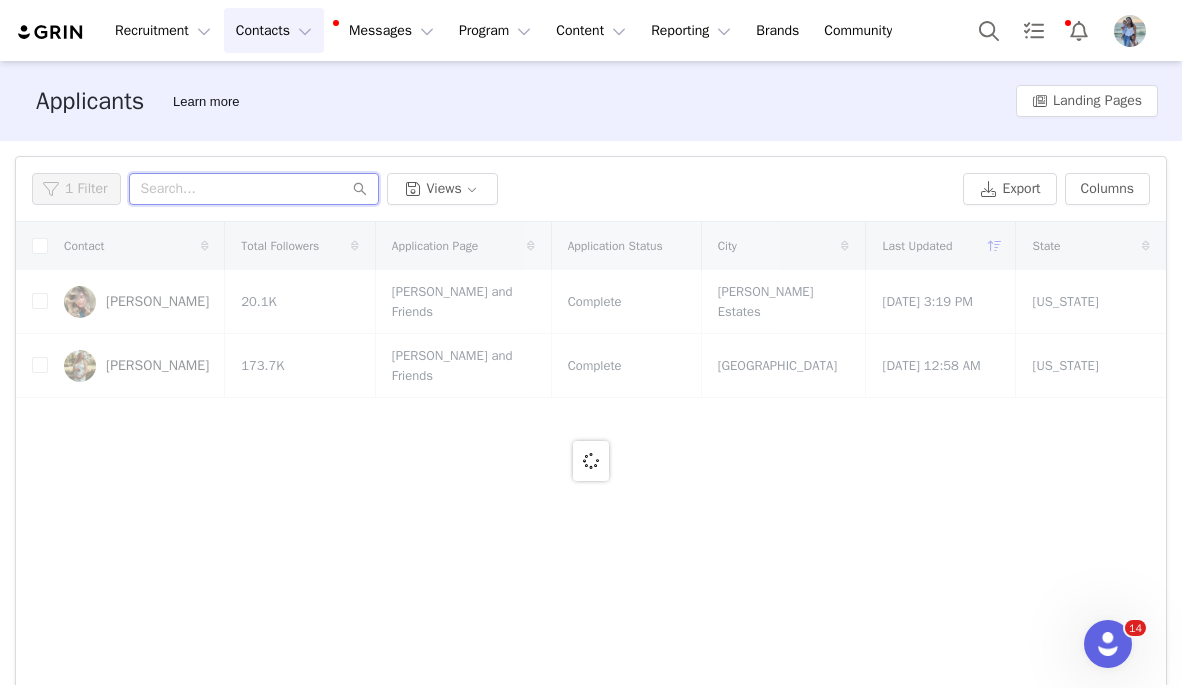 click at bounding box center [254, 189] 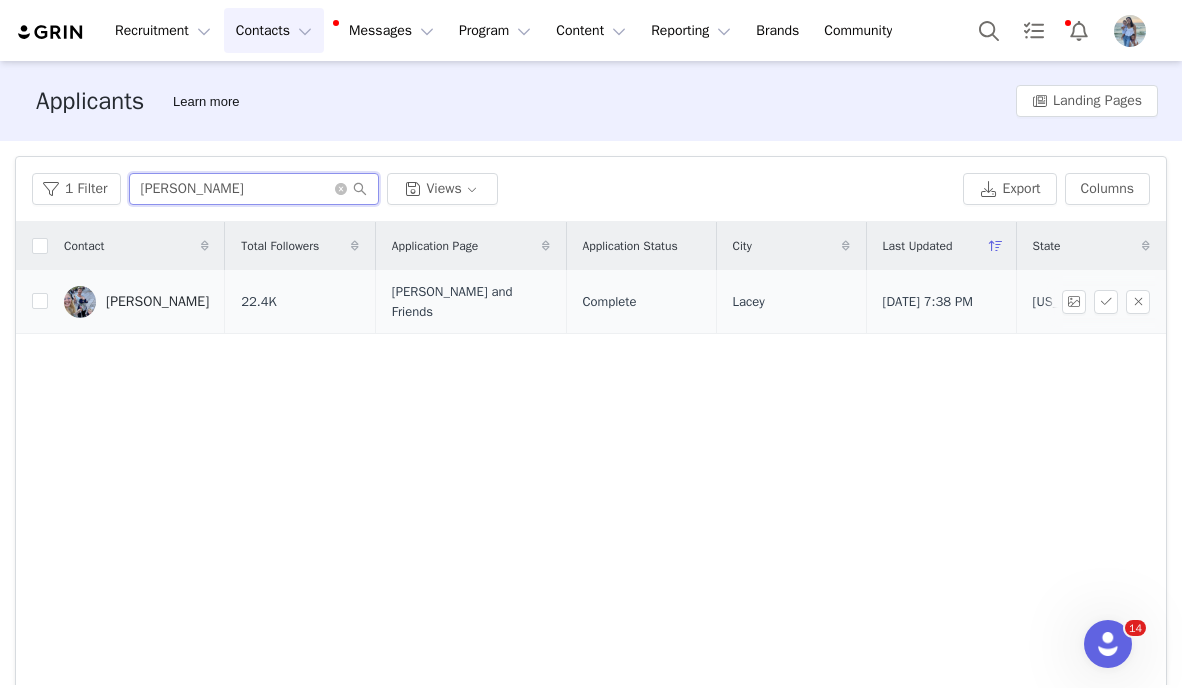 type on "sarah" 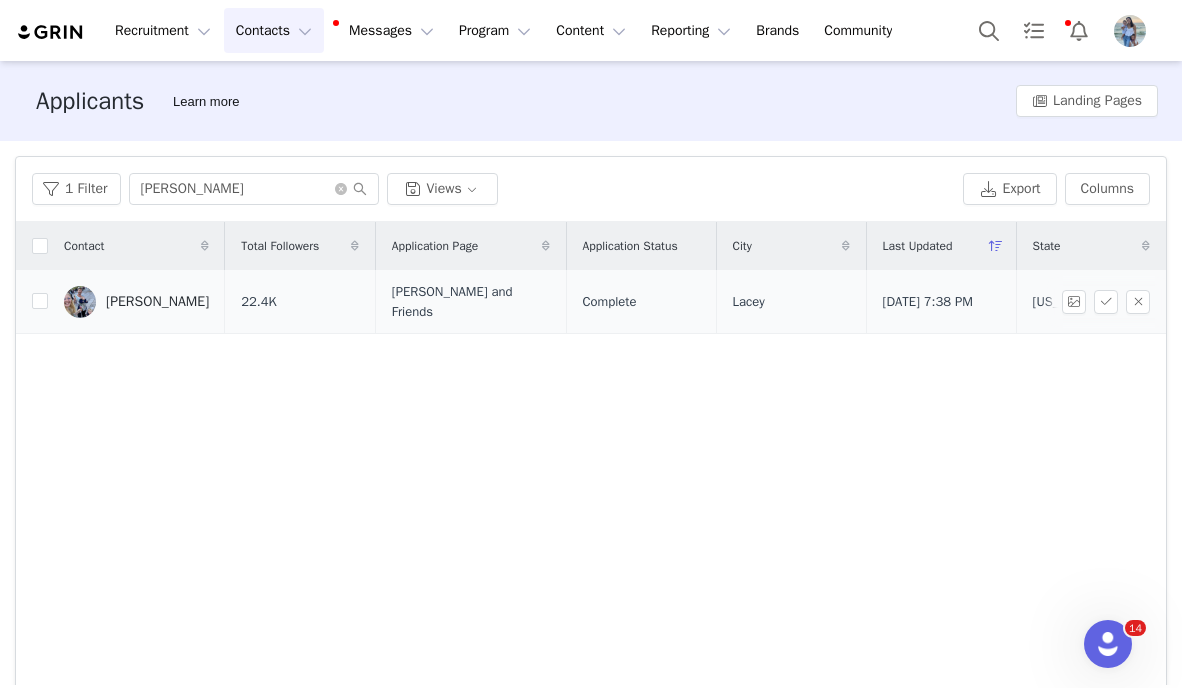 click on "Sarah Hutchins" at bounding box center (157, 302) 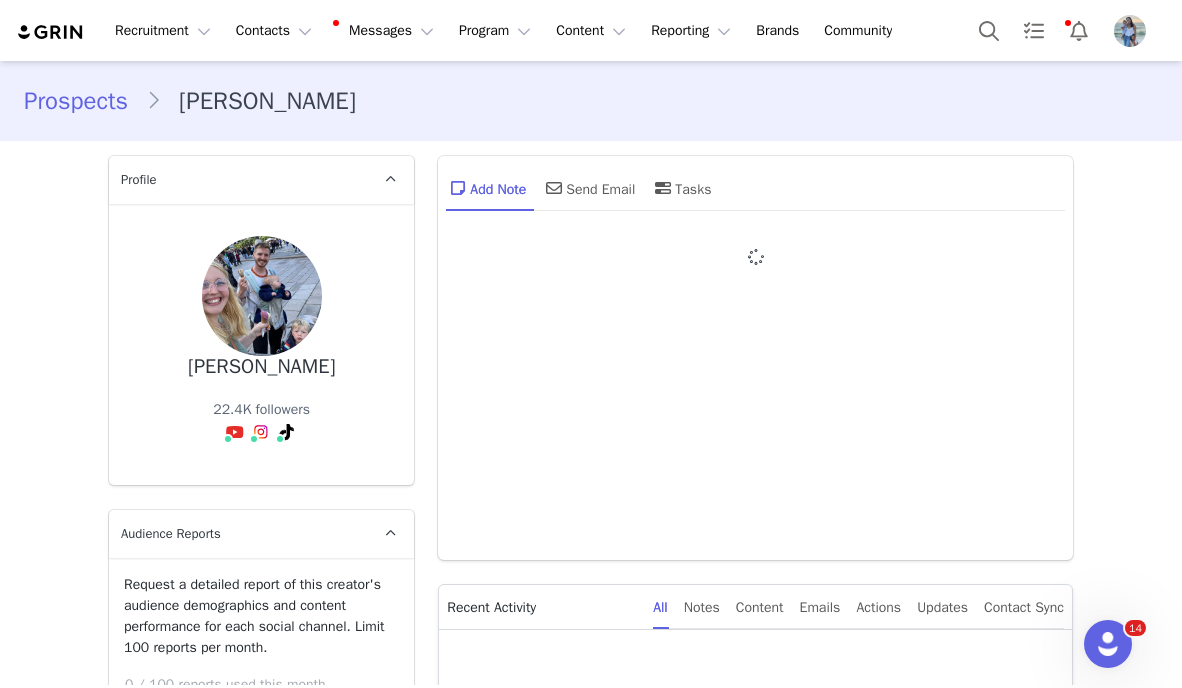 type on "+1 ([GEOGRAPHIC_DATA])" 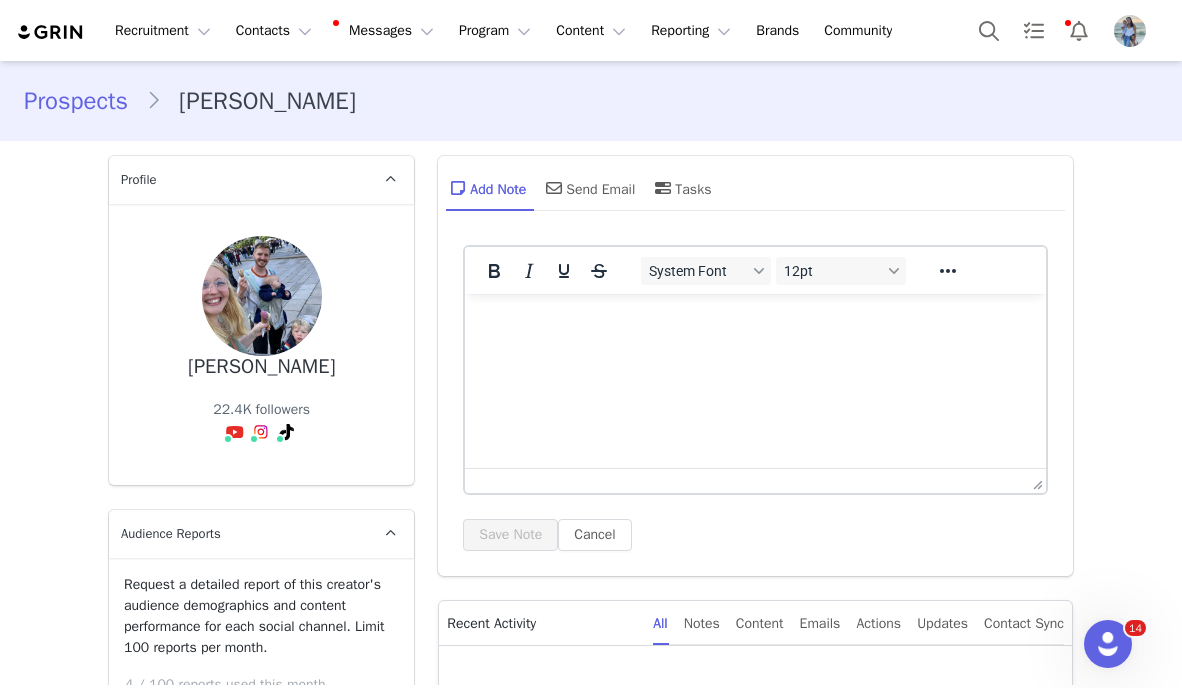 scroll, scrollTop: 0, scrollLeft: 0, axis: both 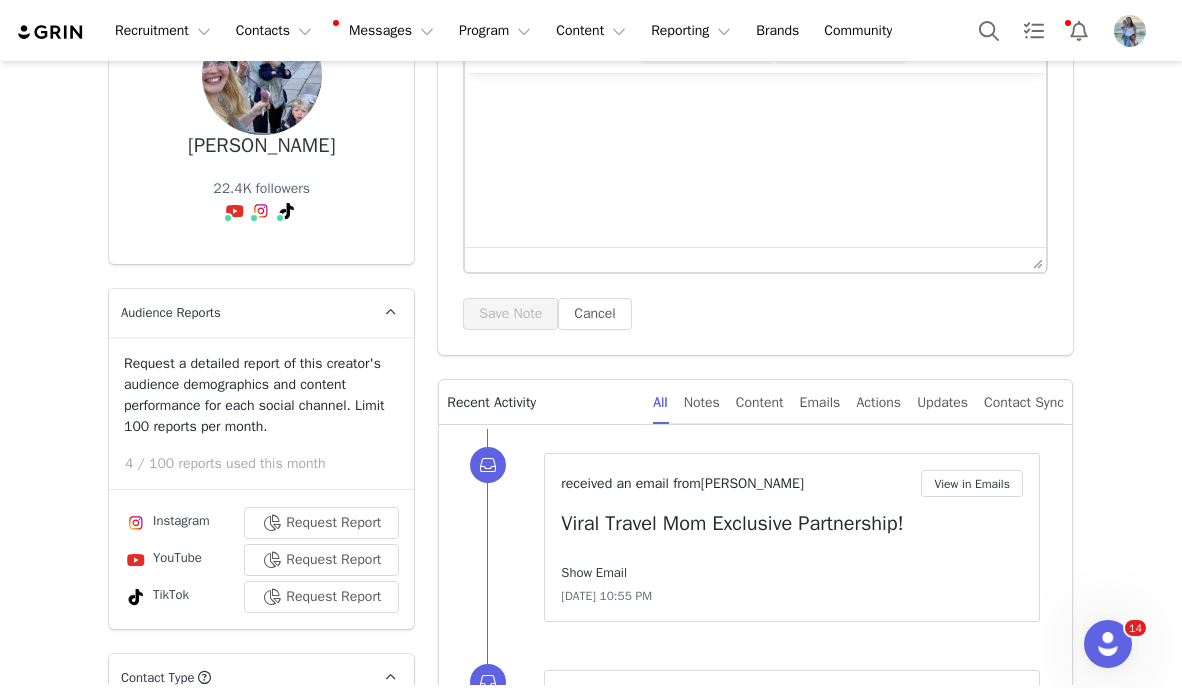 click on "Show Email" at bounding box center [594, 572] 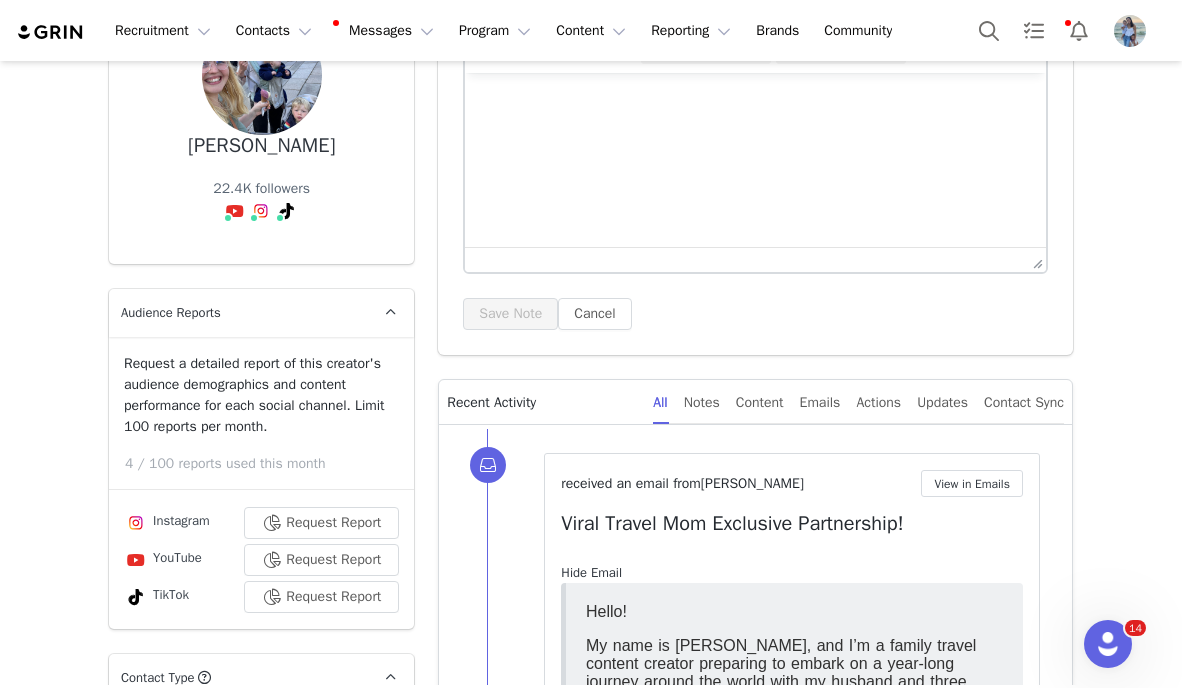 scroll, scrollTop: 0, scrollLeft: 0, axis: both 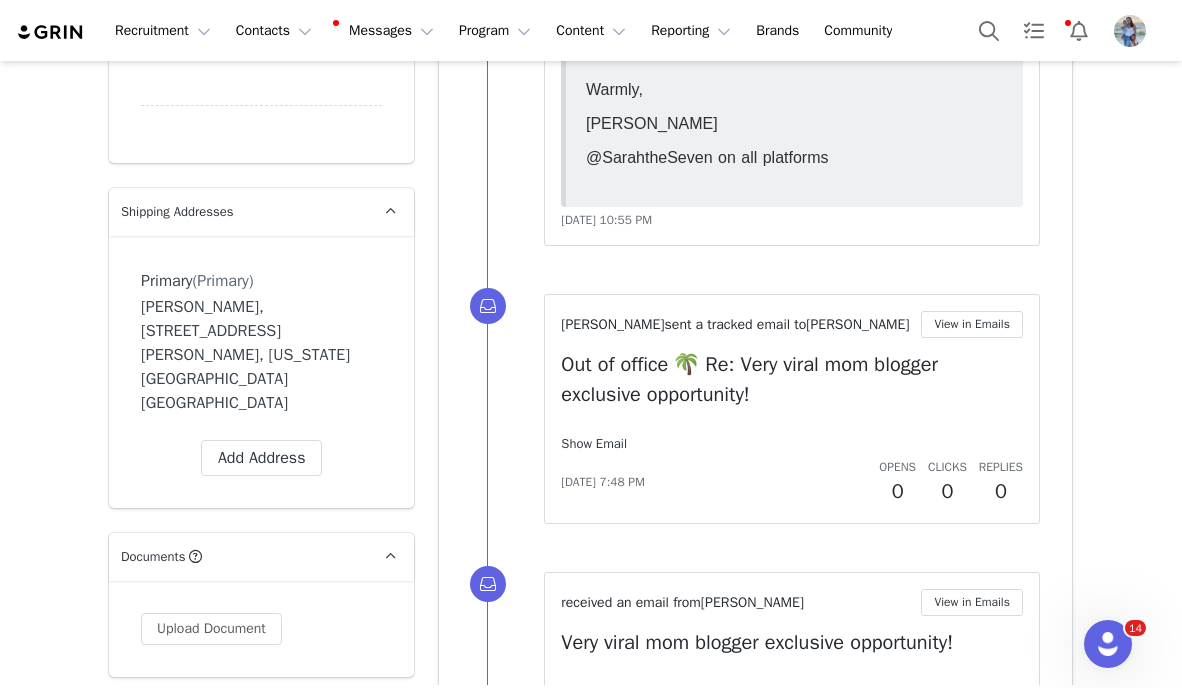 click on "Show Email" at bounding box center [594, 443] 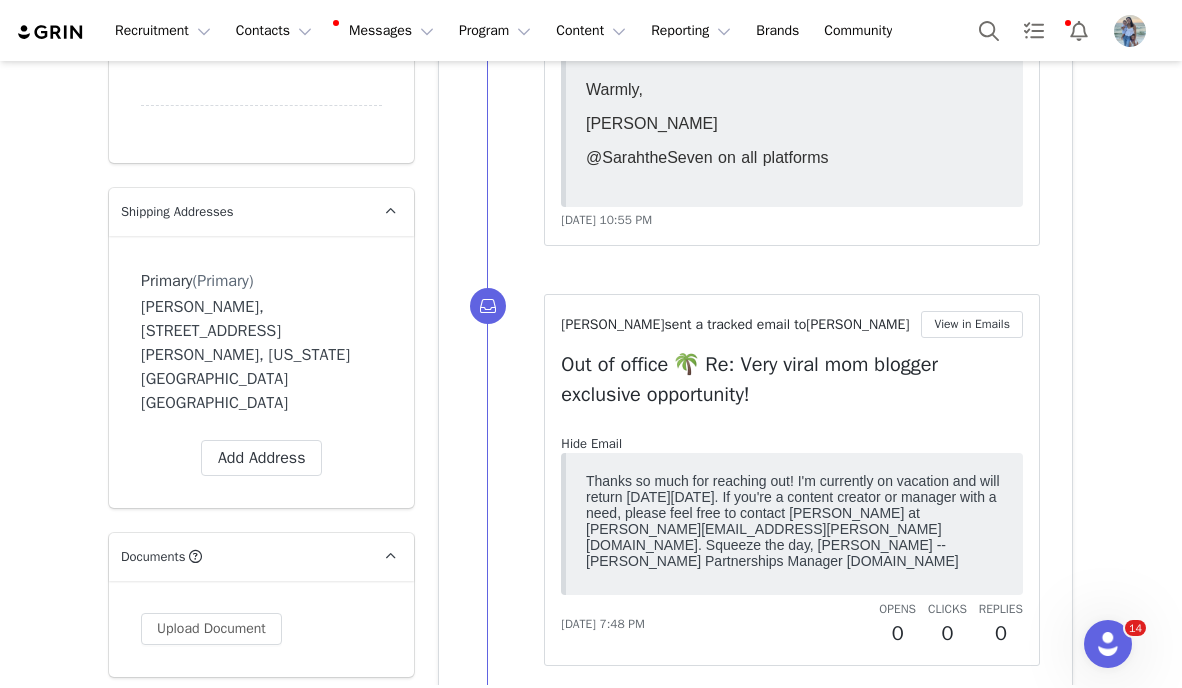 scroll, scrollTop: 0, scrollLeft: 0, axis: both 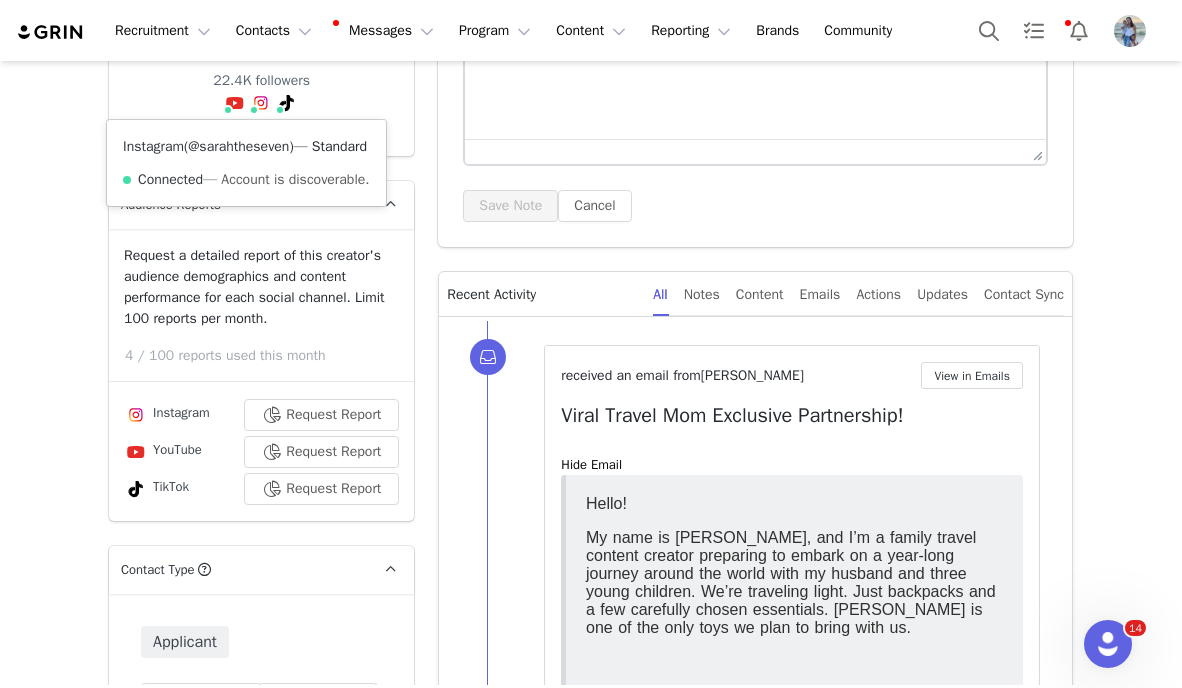 click on "@sarahtheseven" at bounding box center [238, 146] 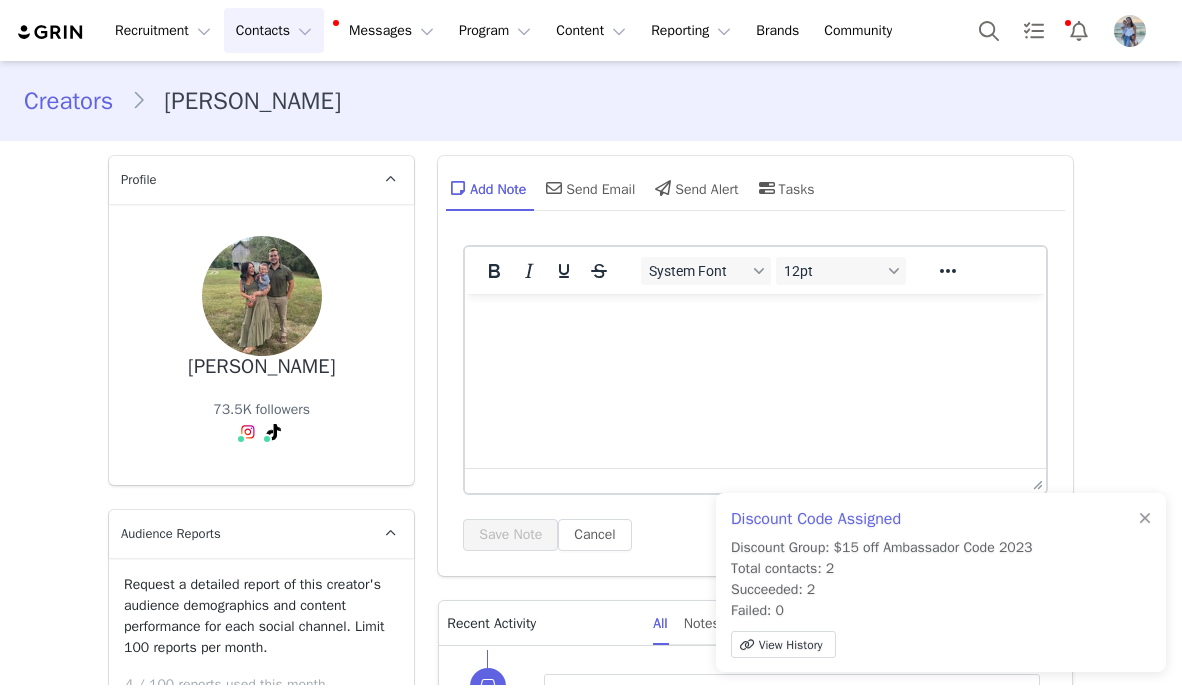 scroll, scrollTop: 0, scrollLeft: 0, axis: both 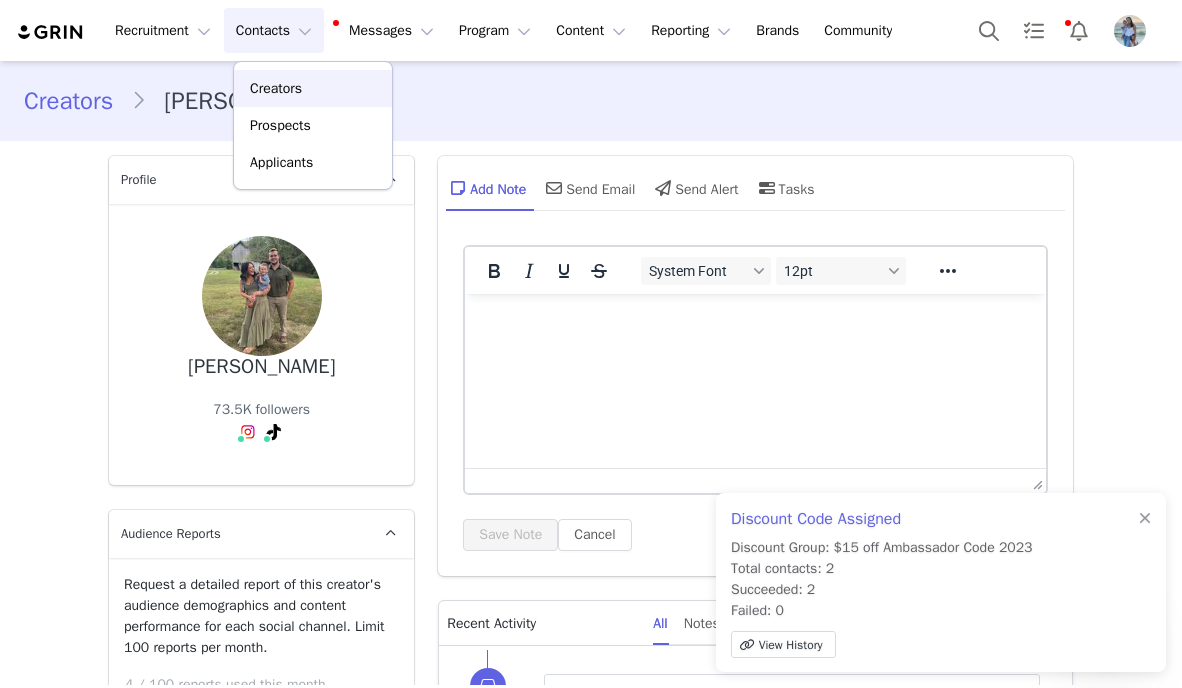click on "Creators" at bounding box center [276, 88] 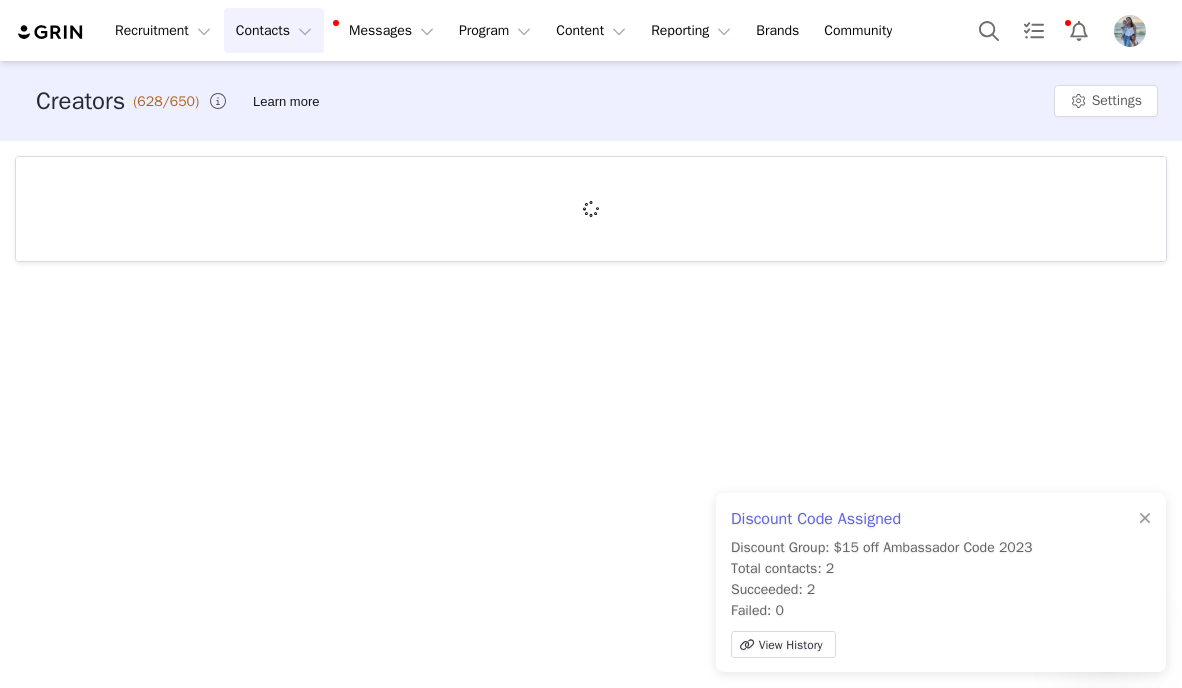 click on "Recruitment Recruitment Creator Search Curated Lists Landing Pages Web Extension AI Creator Search Beta Contacts Contacts Creators Prospects Applicants Messages Messages Dashboard Inbox 8 Templates Sequences Program Program Activations Campaigns Partnerships Payments Affiliates Content Content Creator Content Media Library Social Listening Reporting Reporting Dashboard Report Builder Brands Brands Community Community" at bounding box center [591, 30] 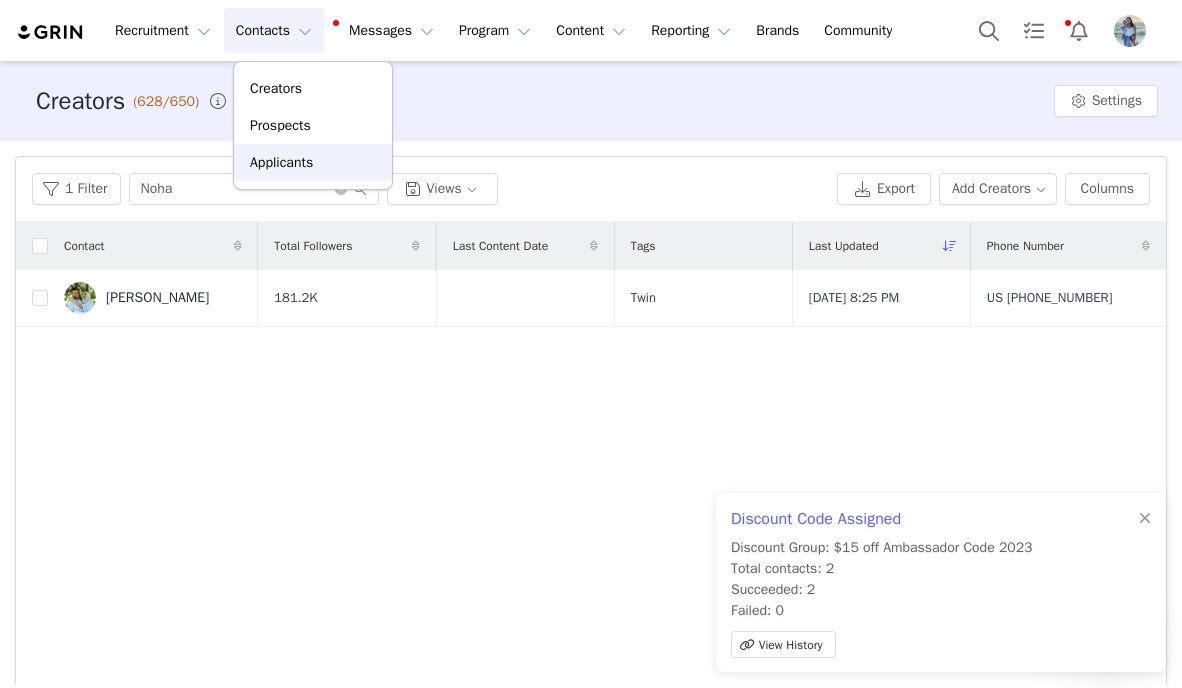 click on "Applicants" at bounding box center (281, 162) 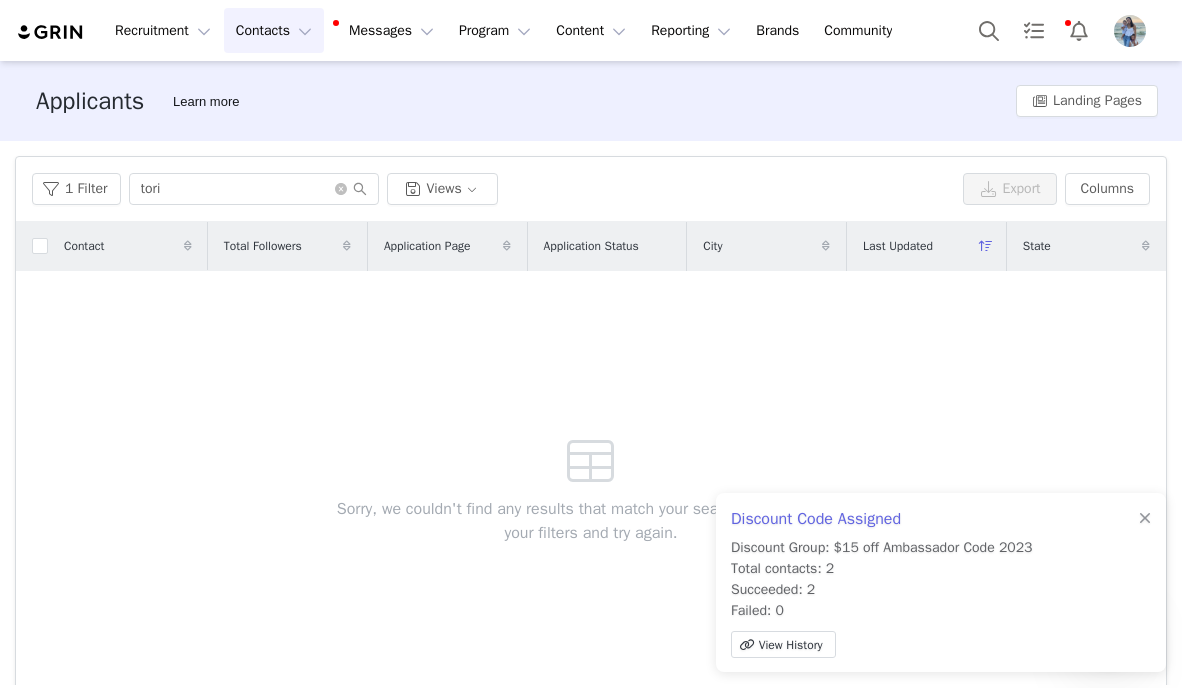 click on "Contacts Contacts" at bounding box center (274, 30) 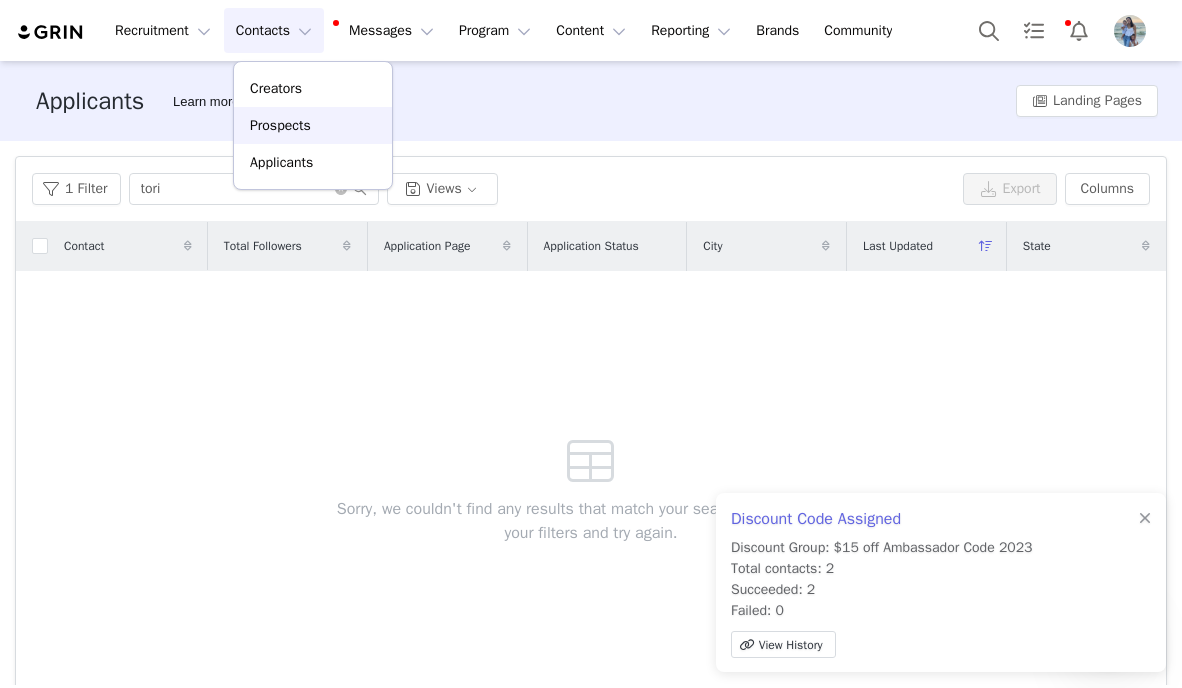 click on "Prospects" at bounding box center [280, 125] 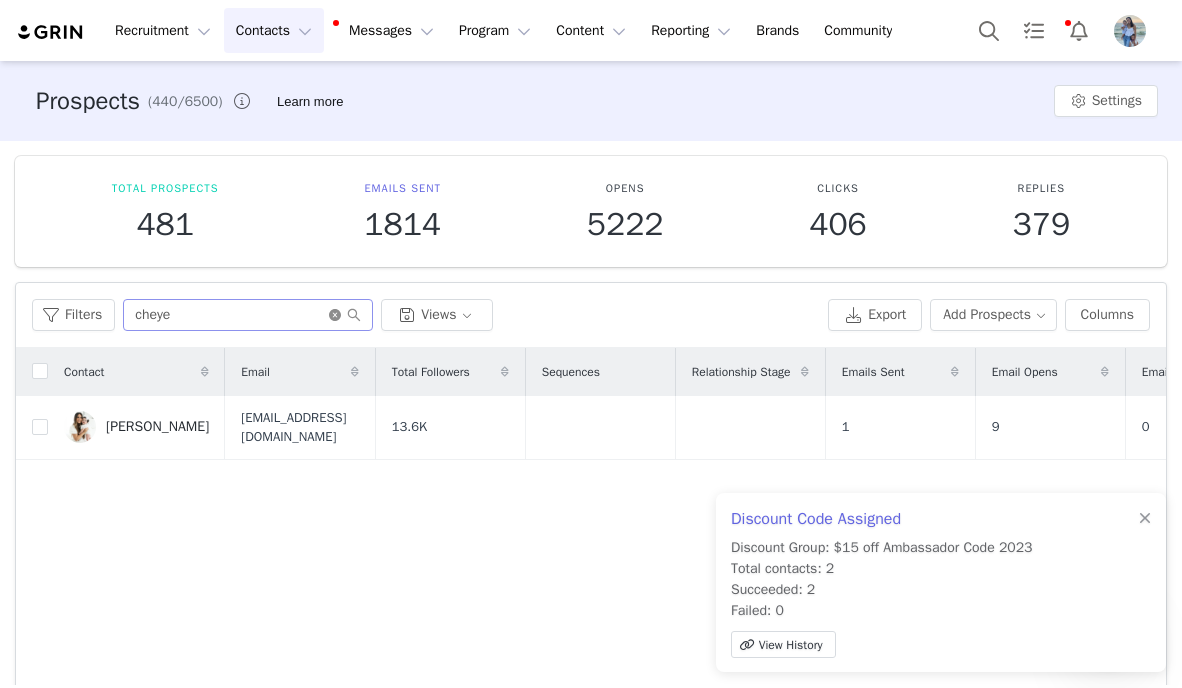 click 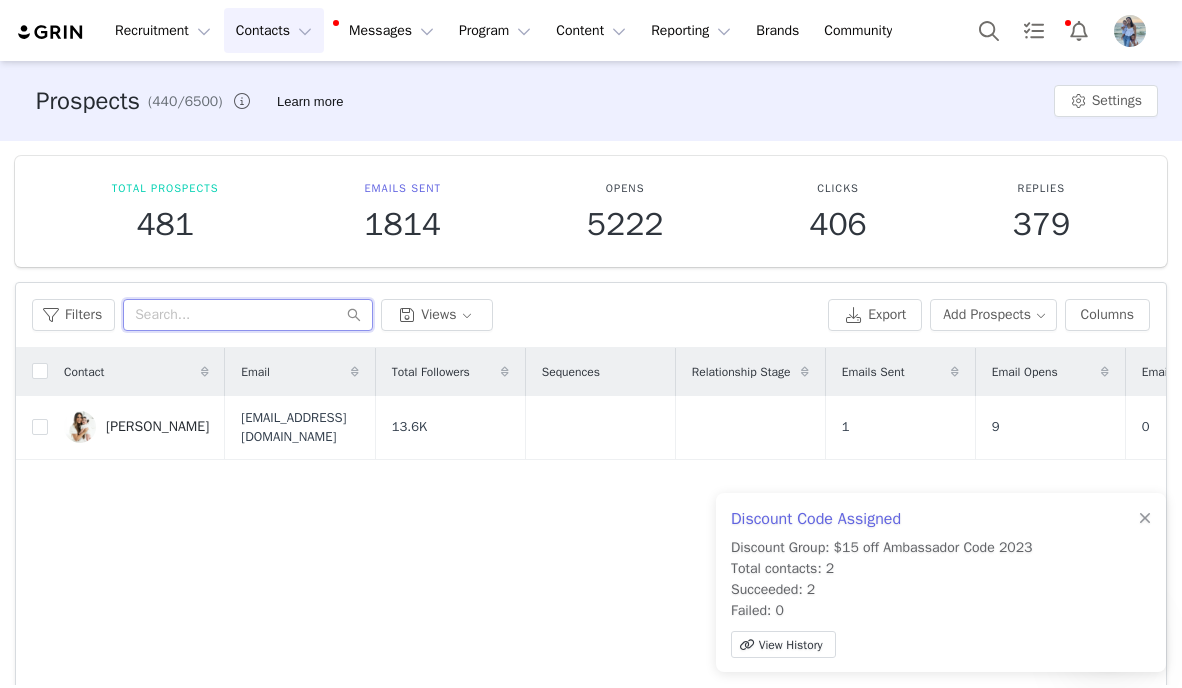 click at bounding box center (248, 315) 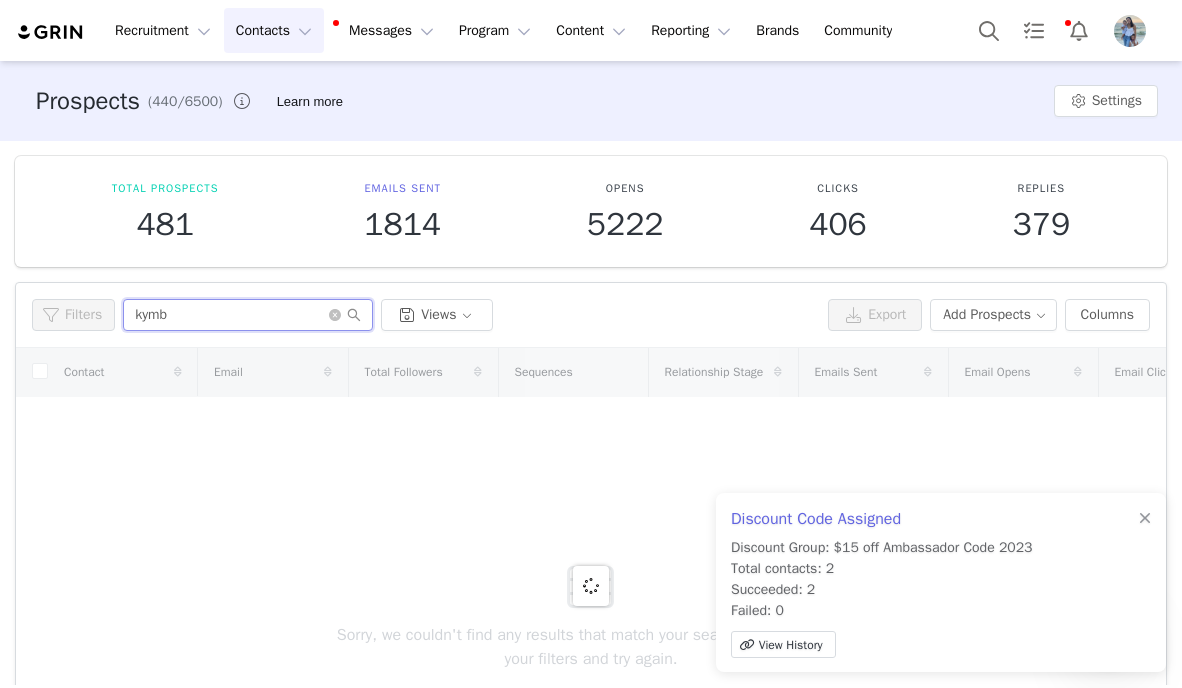 type on "kymb" 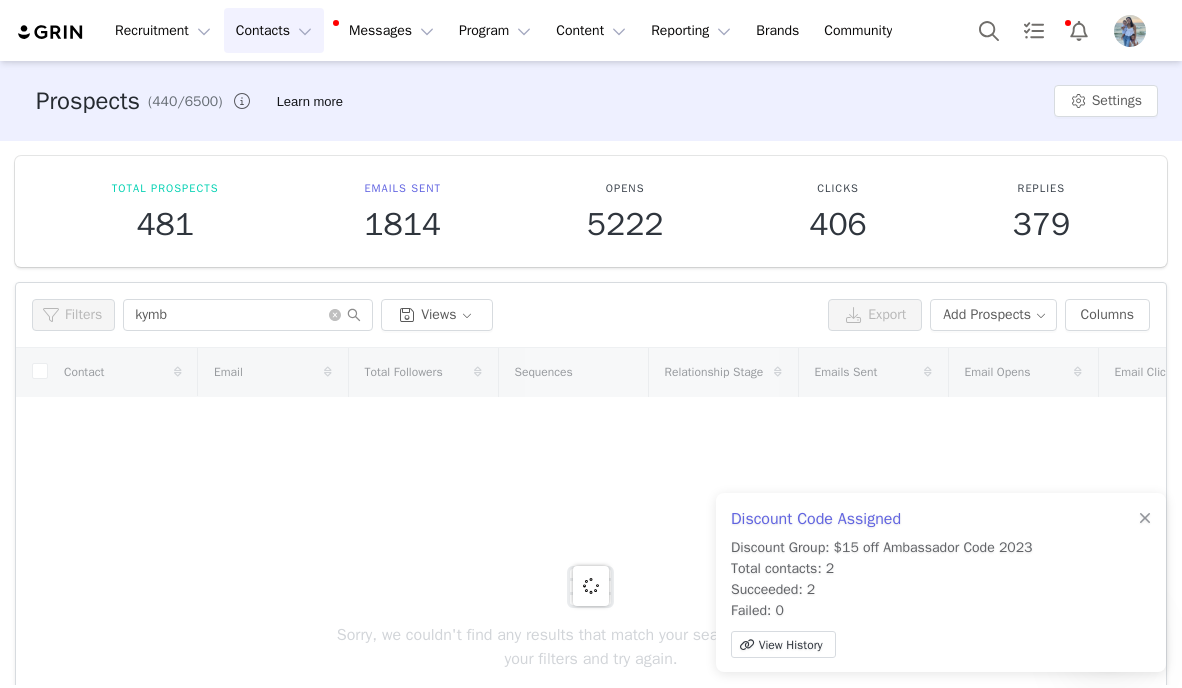 click on "Contacts Contacts" at bounding box center [274, 30] 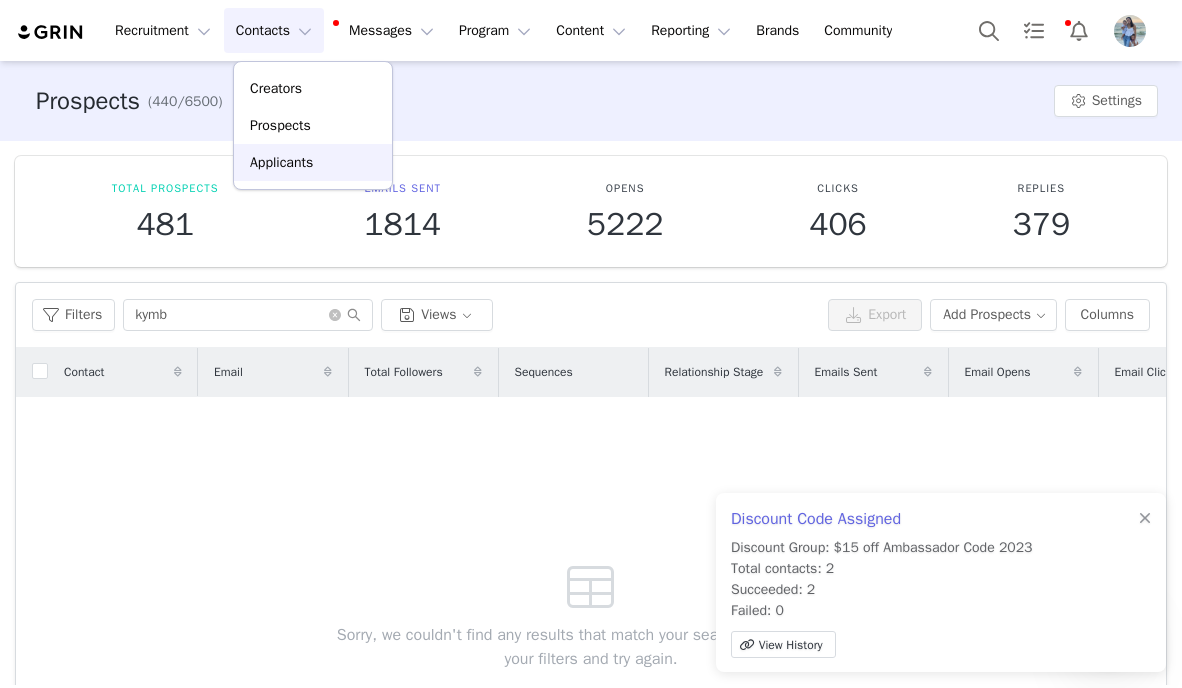 click on "Applicants" at bounding box center [281, 162] 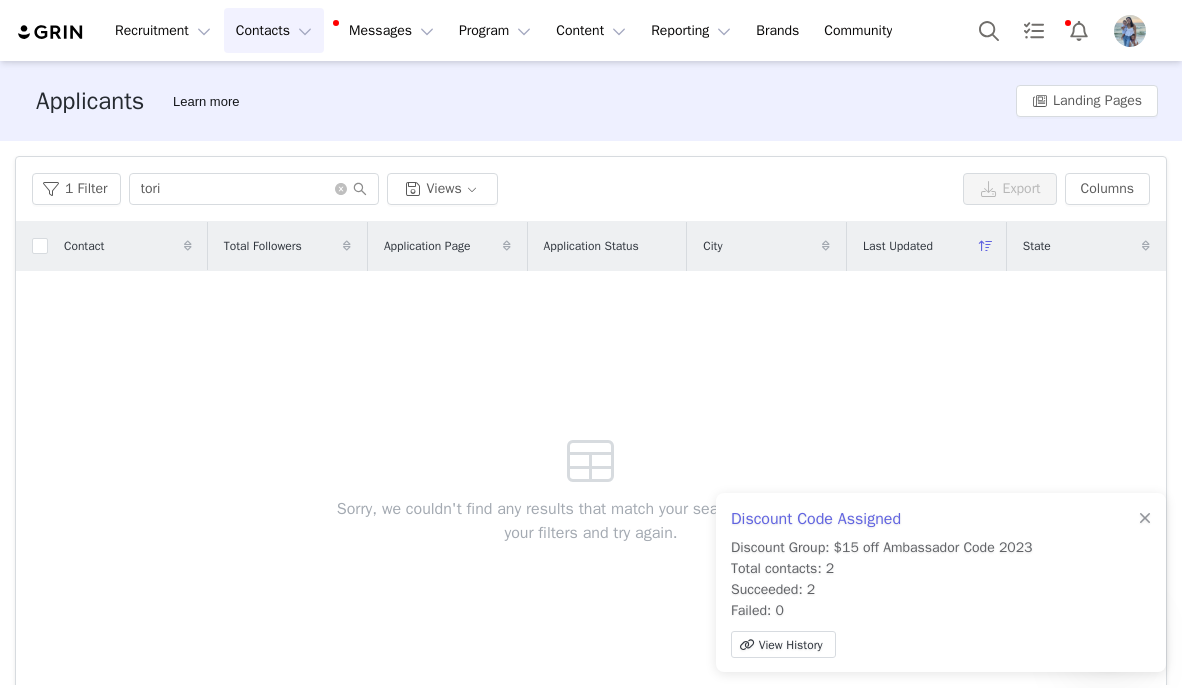 click on "1 Filter tori Views     Export     Columns" at bounding box center [591, 189] 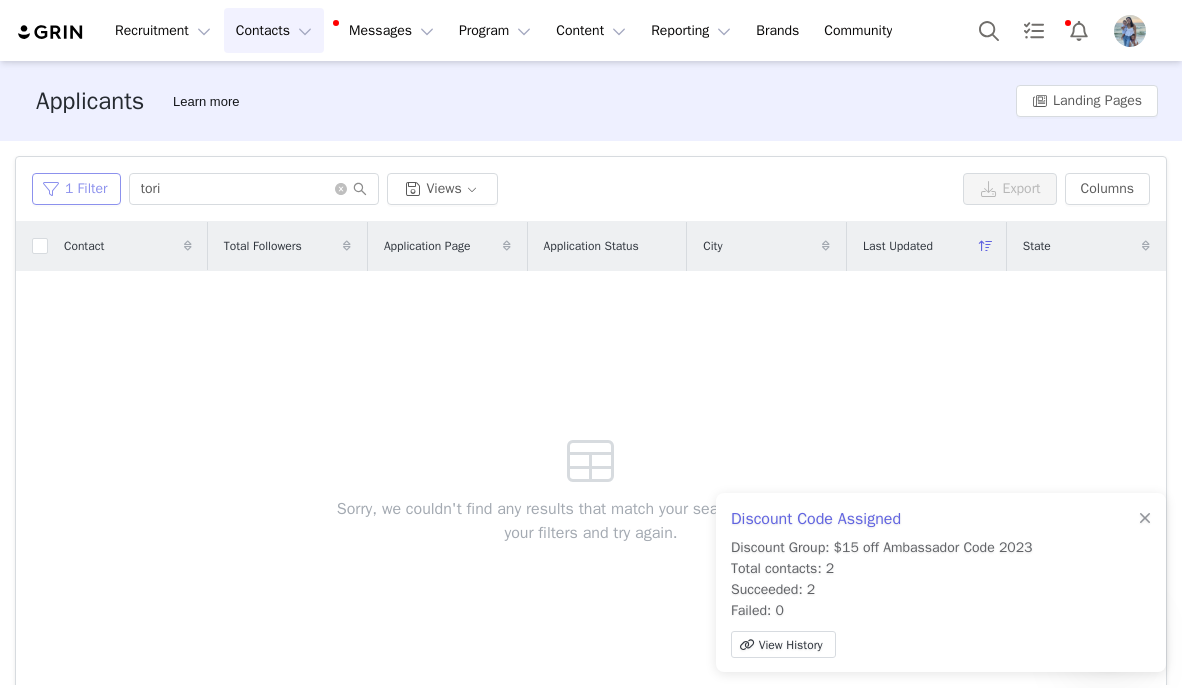 click on "1 Filter" at bounding box center [76, 189] 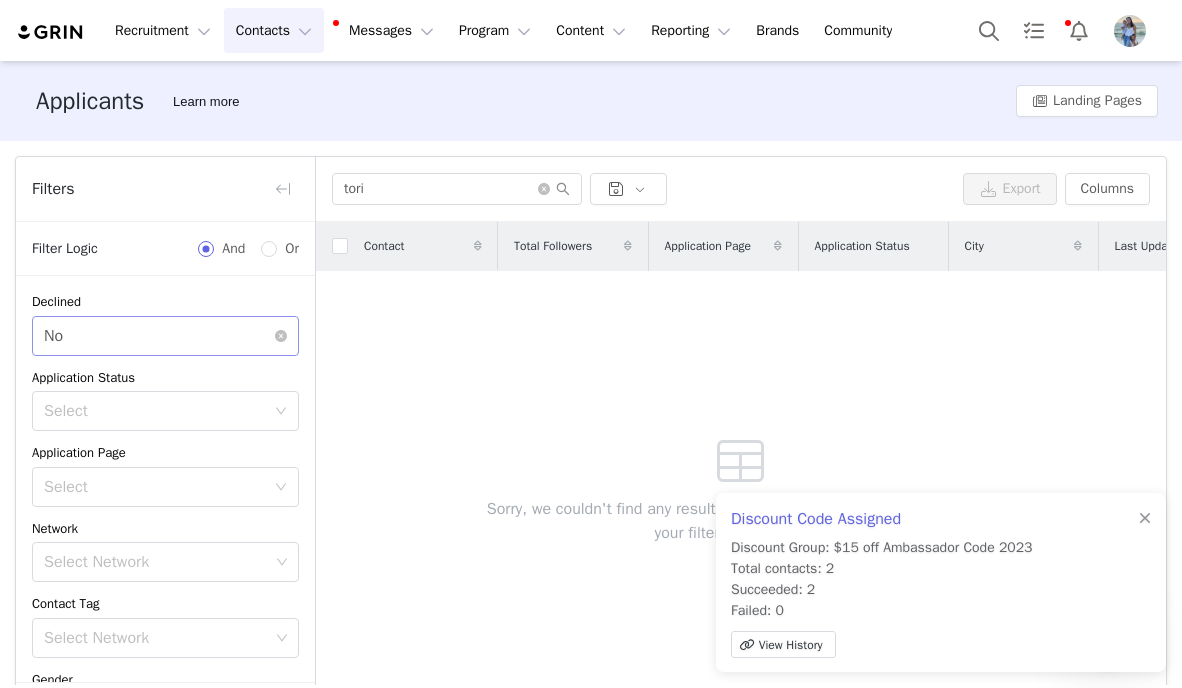 click on "Select No" at bounding box center [159, 336] 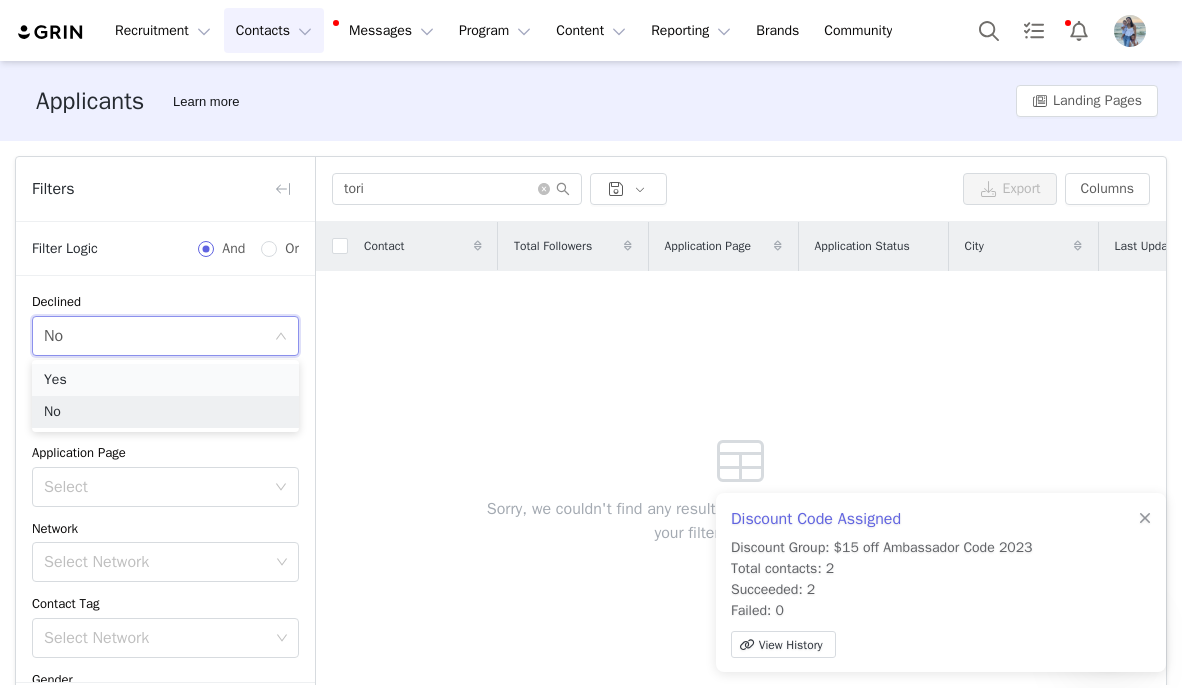 click on "Yes" at bounding box center [165, 380] 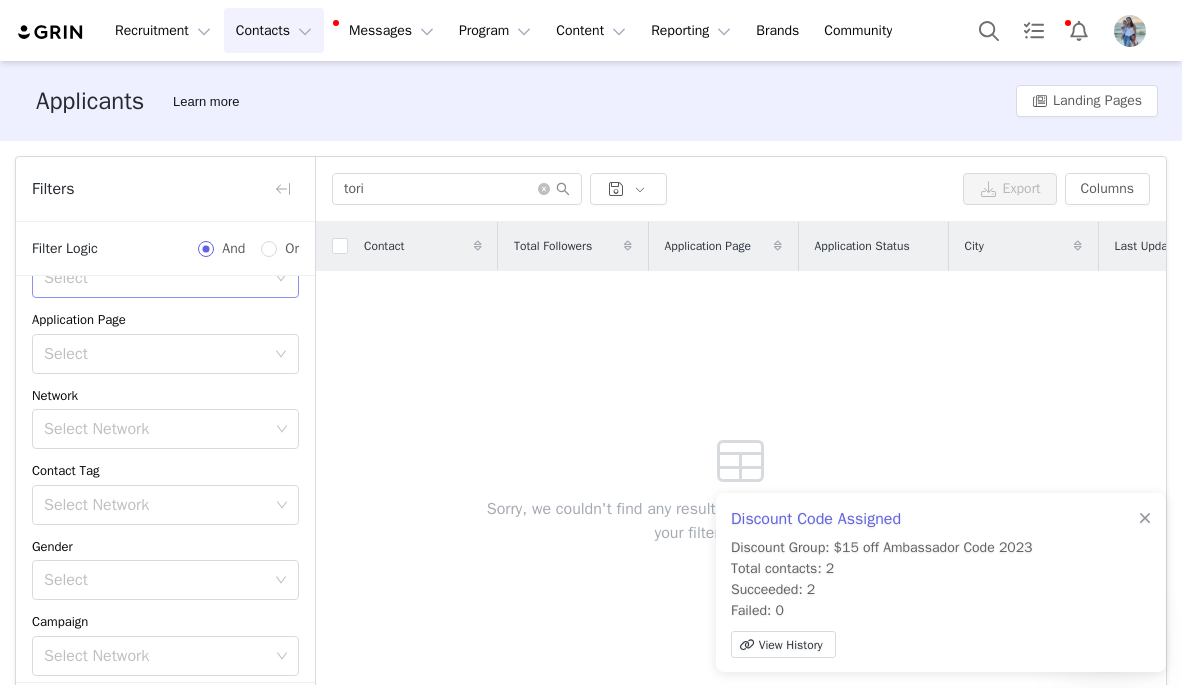 scroll, scrollTop: 207, scrollLeft: 0, axis: vertical 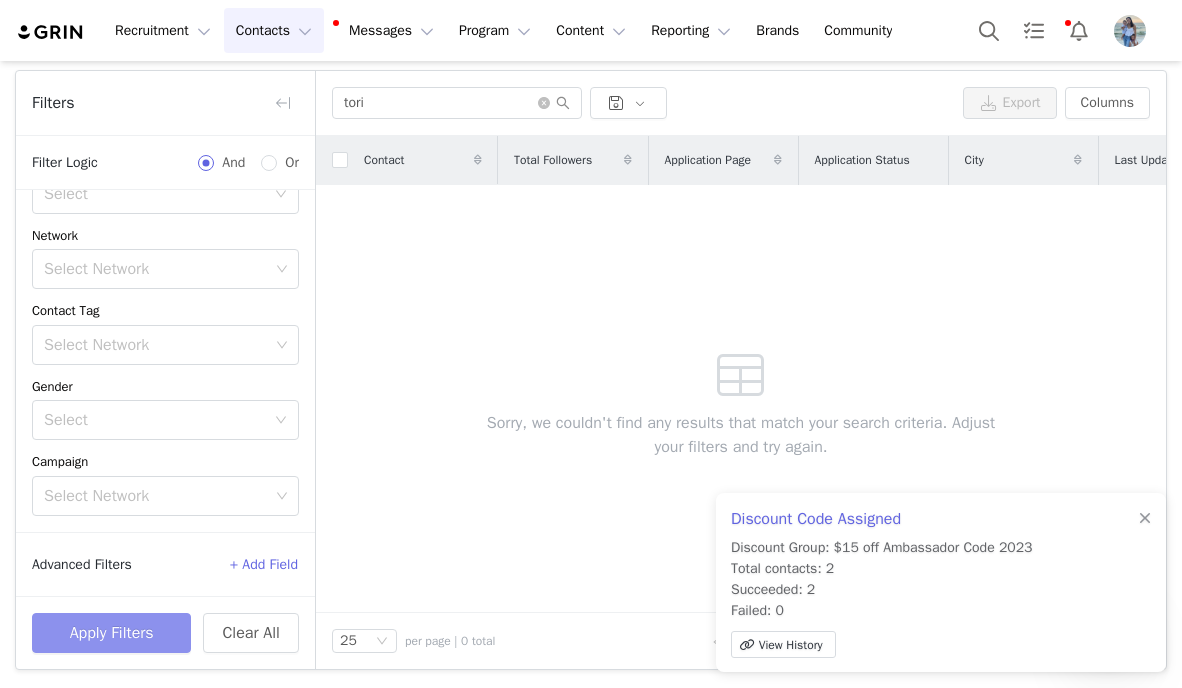 click on "Apply Filters" at bounding box center [111, 633] 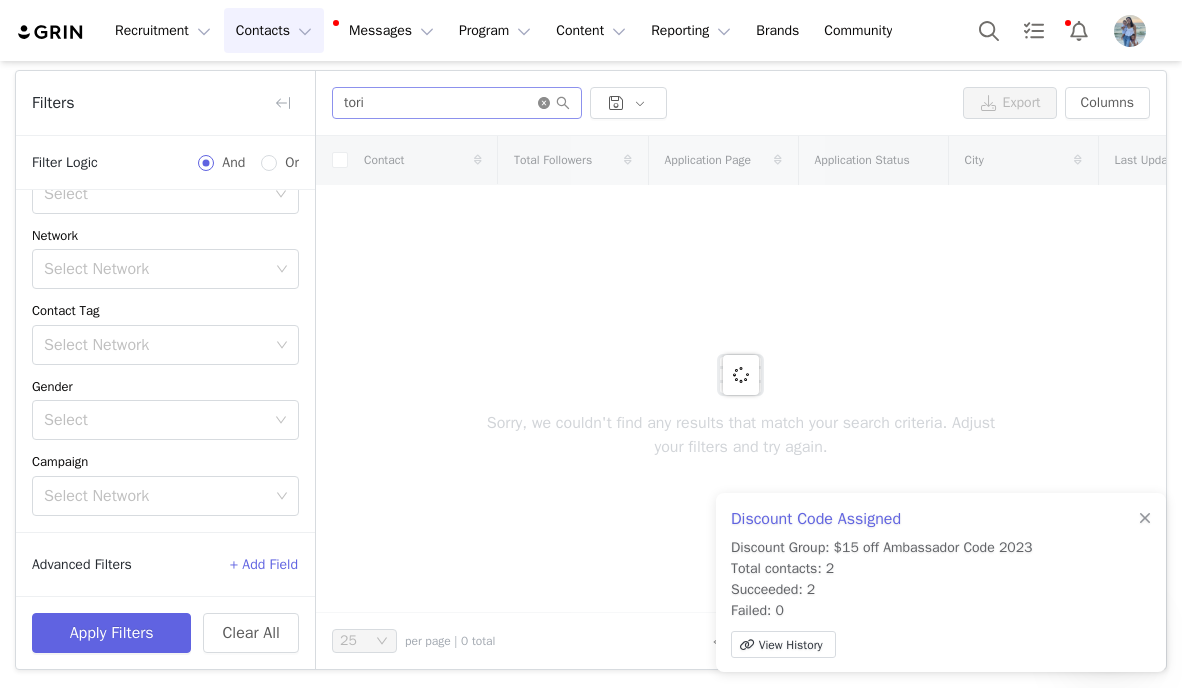 click 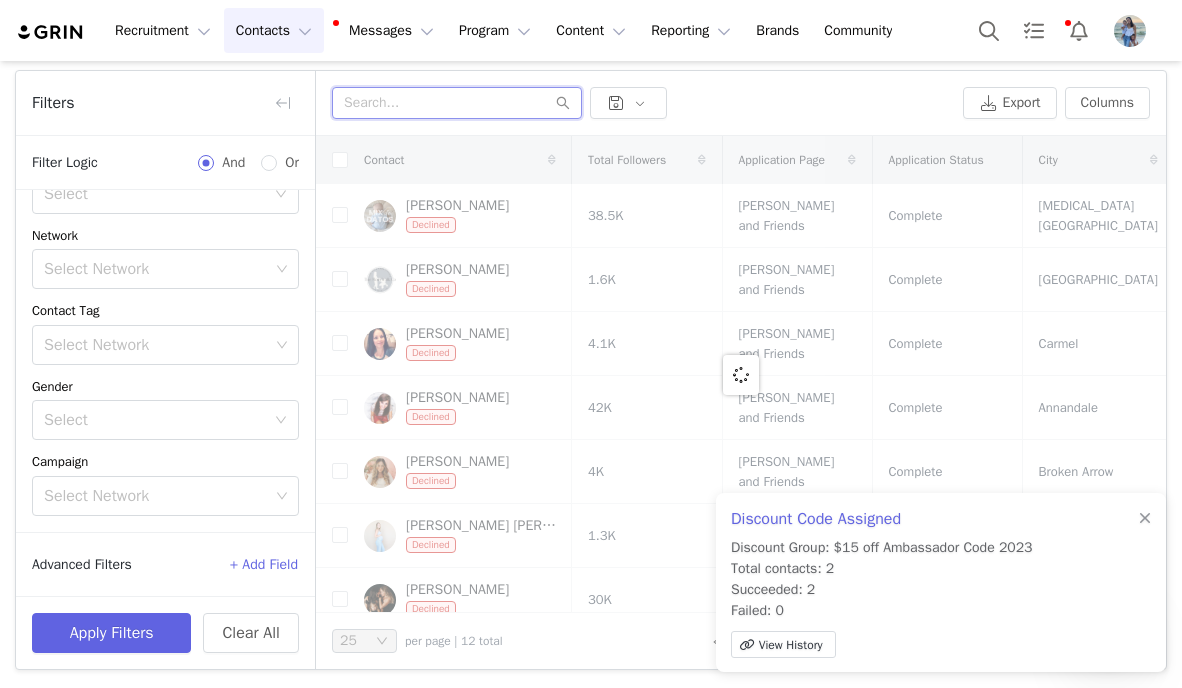 click at bounding box center (457, 103) 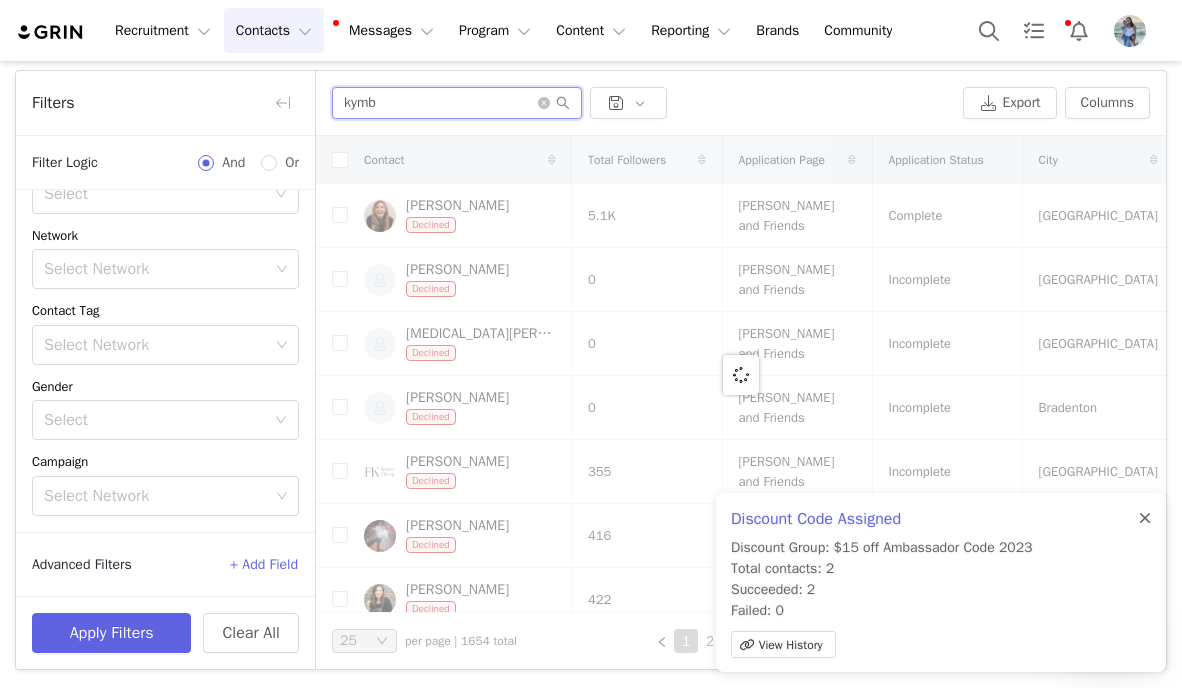 type on "kymb" 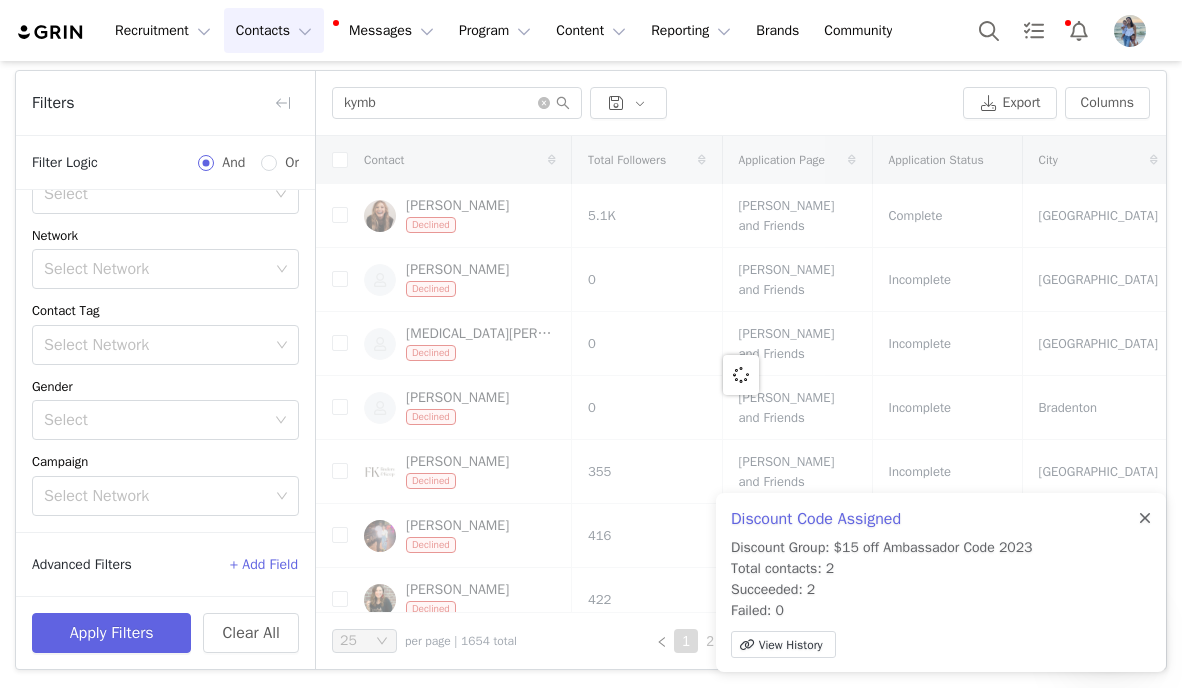 click at bounding box center [1145, 519] 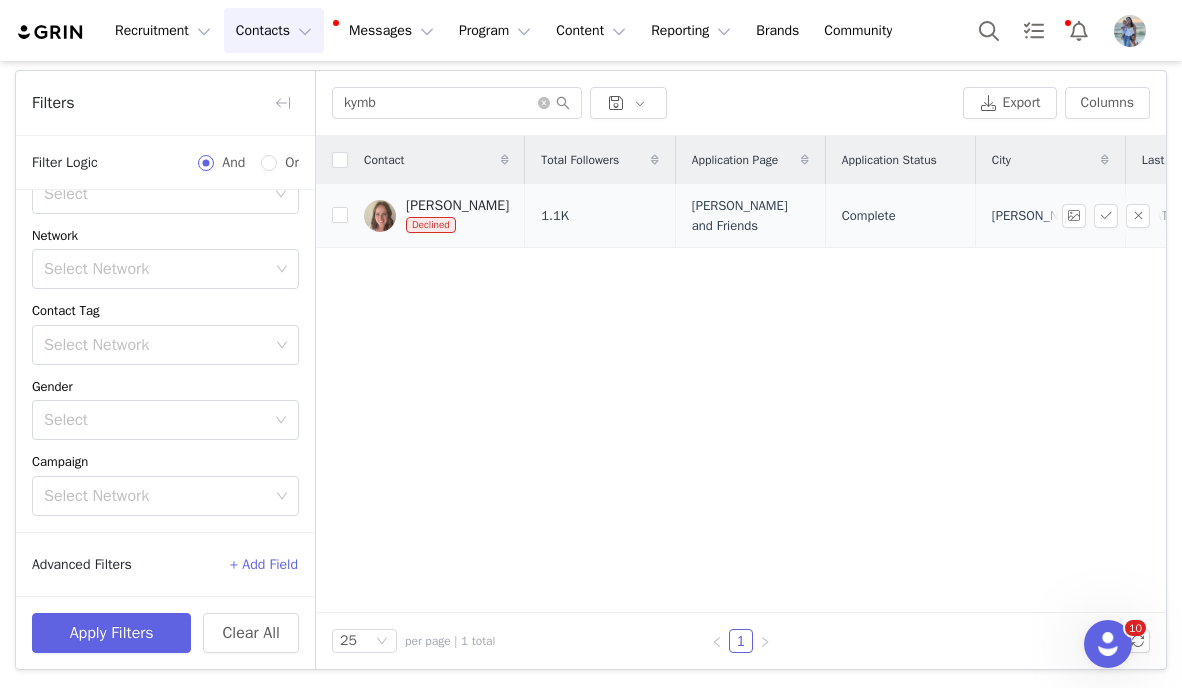 click on "[PERSON_NAME]   Declined" at bounding box center (457, 216) 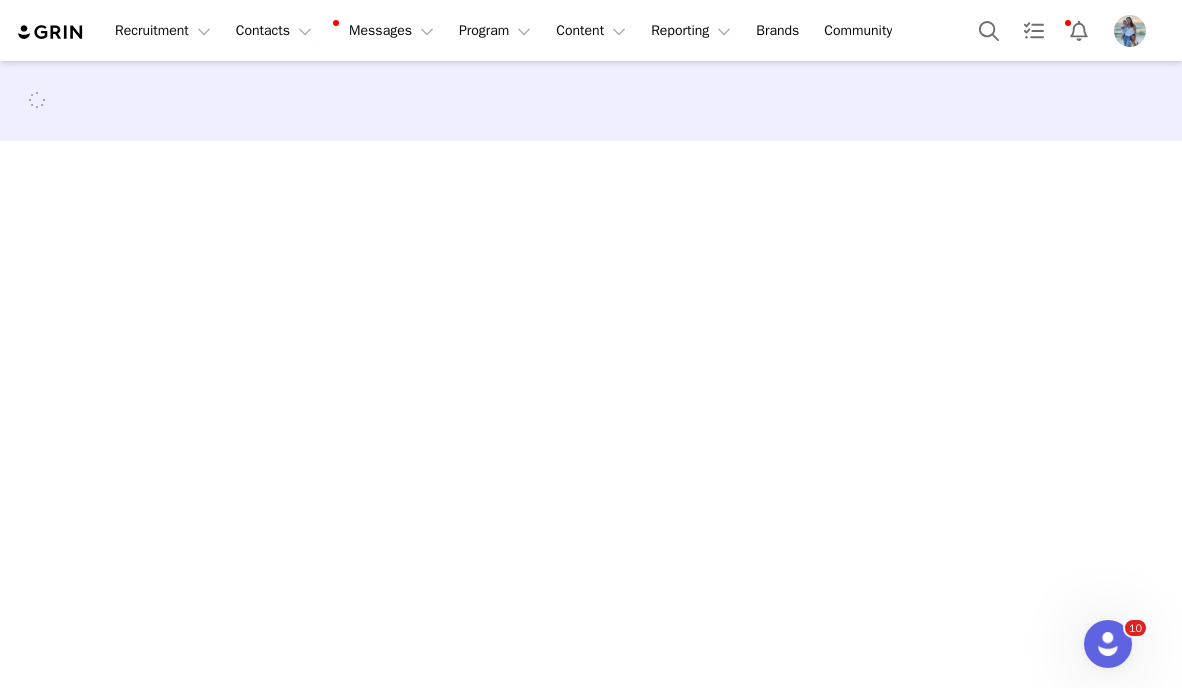 scroll, scrollTop: 0, scrollLeft: 0, axis: both 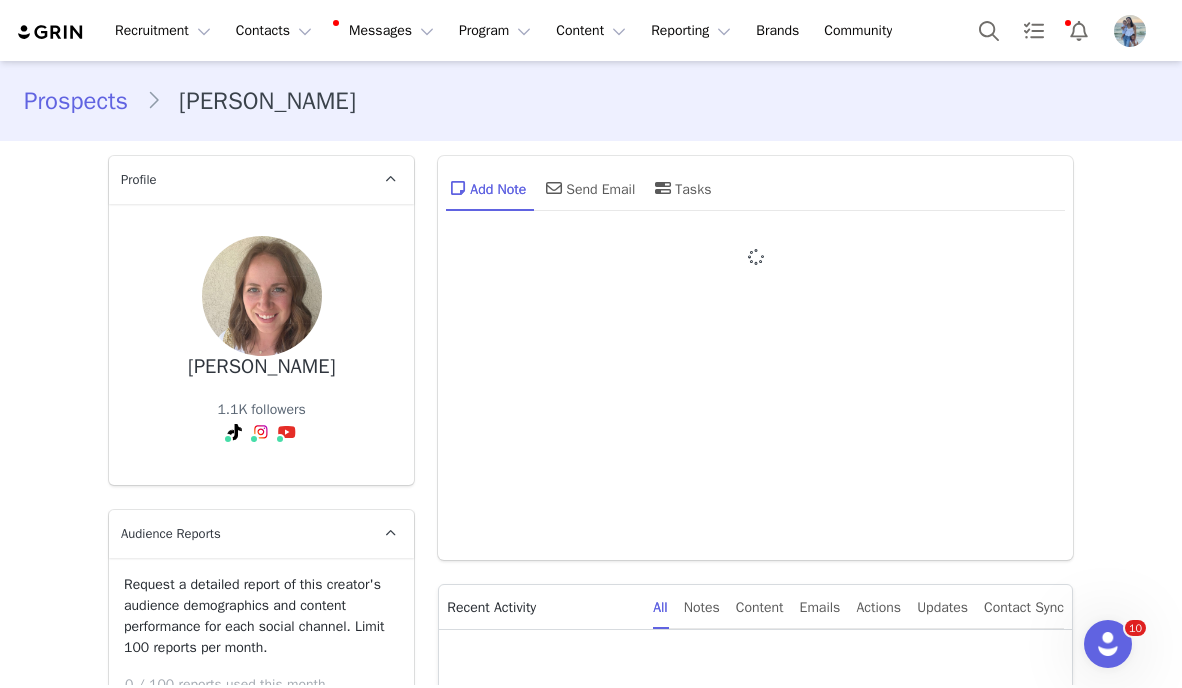 type on "+1 ([GEOGRAPHIC_DATA])" 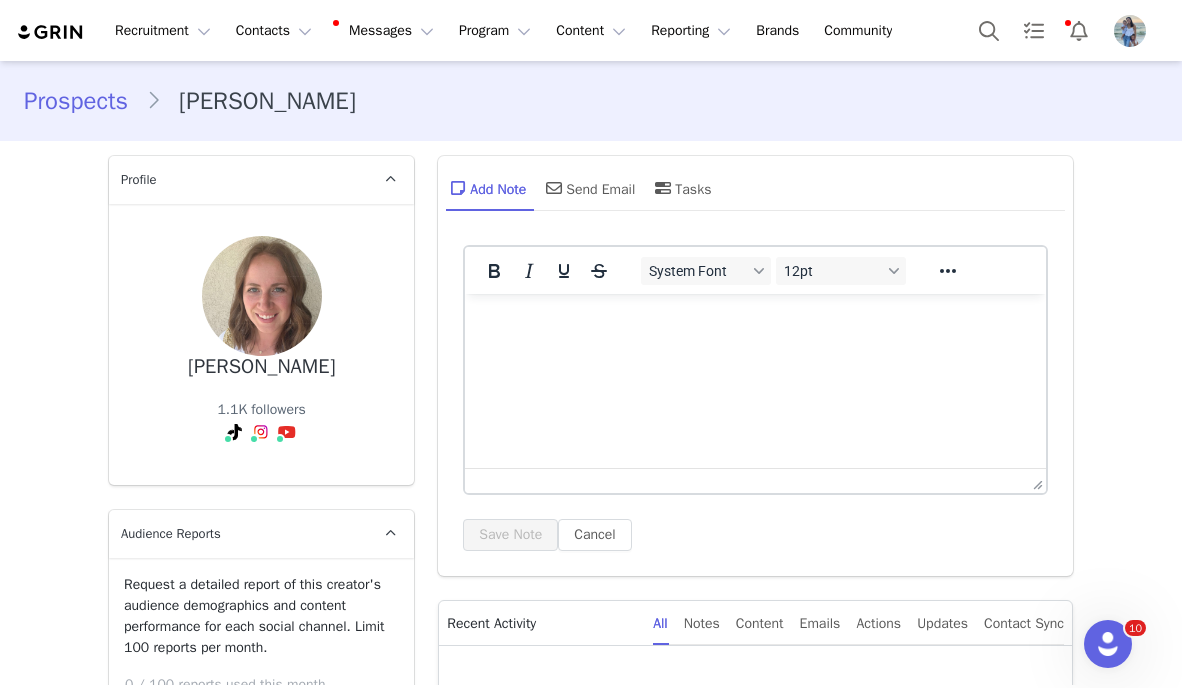 scroll, scrollTop: 0, scrollLeft: 0, axis: both 